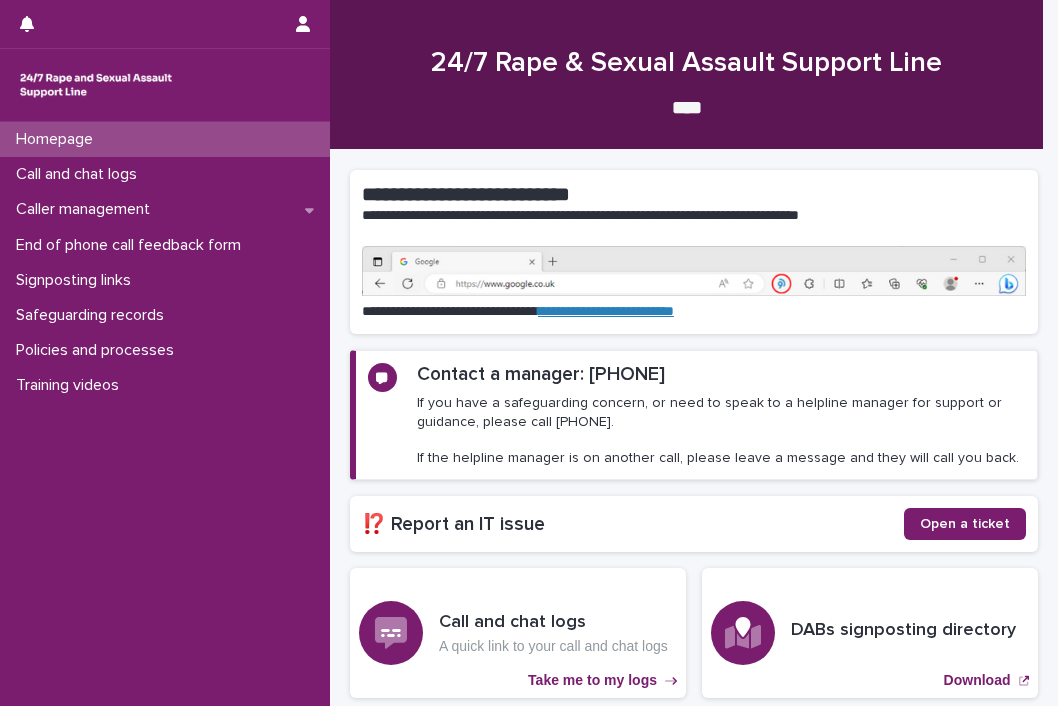 scroll, scrollTop: 0, scrollLeft: 0, axis: both 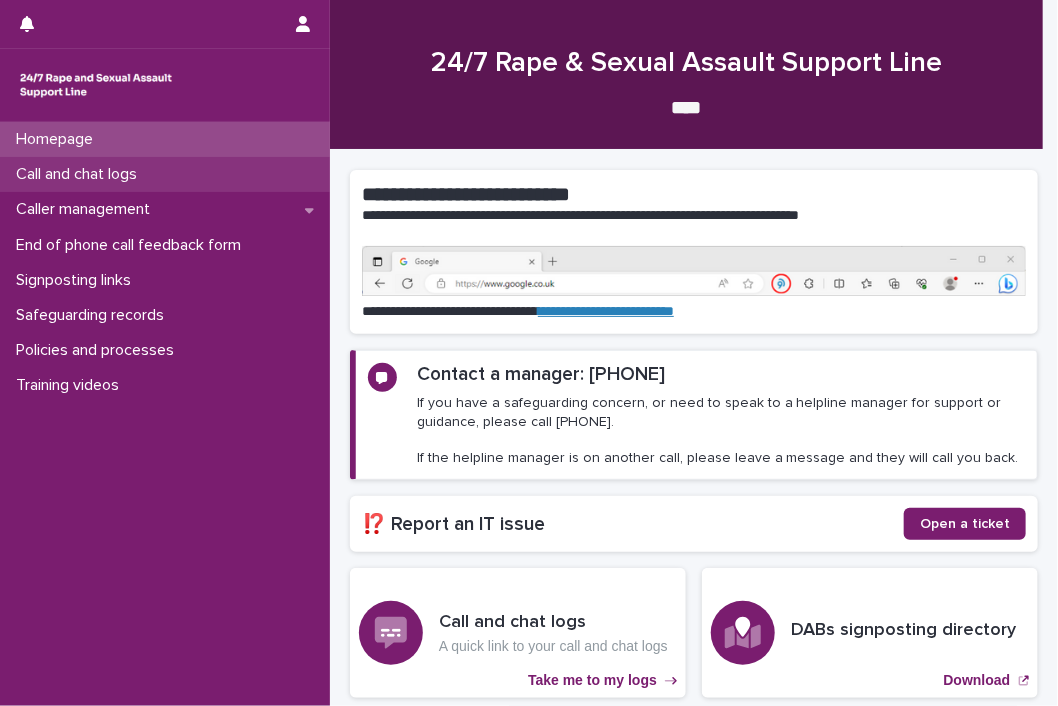 click on "Call and chat logs" at bounding box center [80, 174] 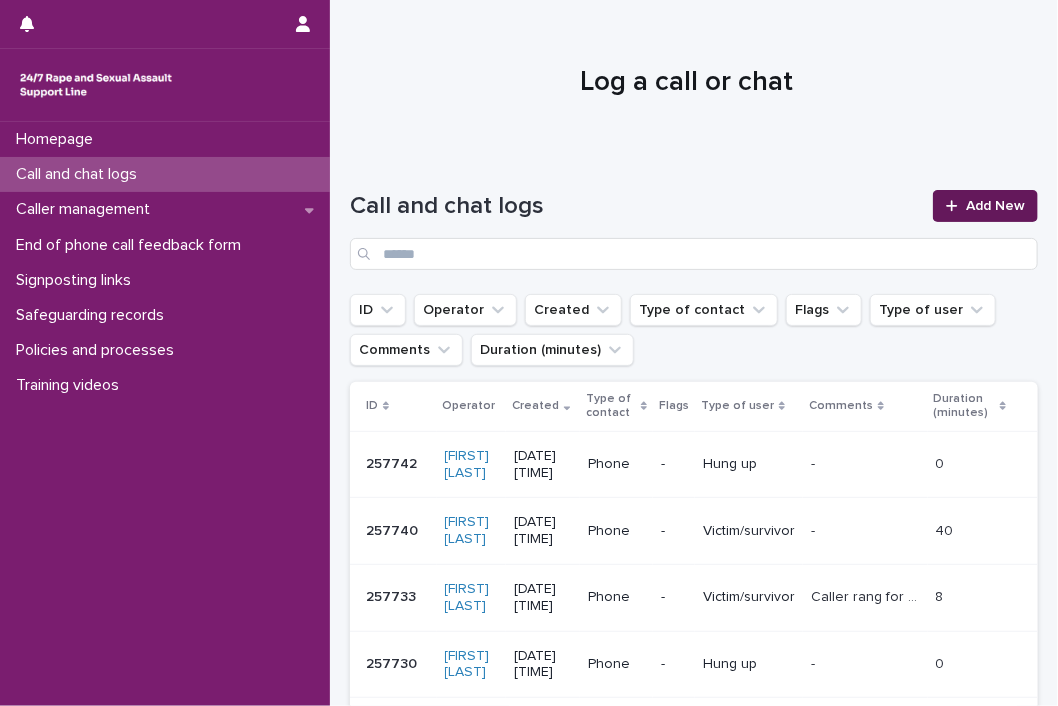click on "Add New" at bounding box center [995, 206] 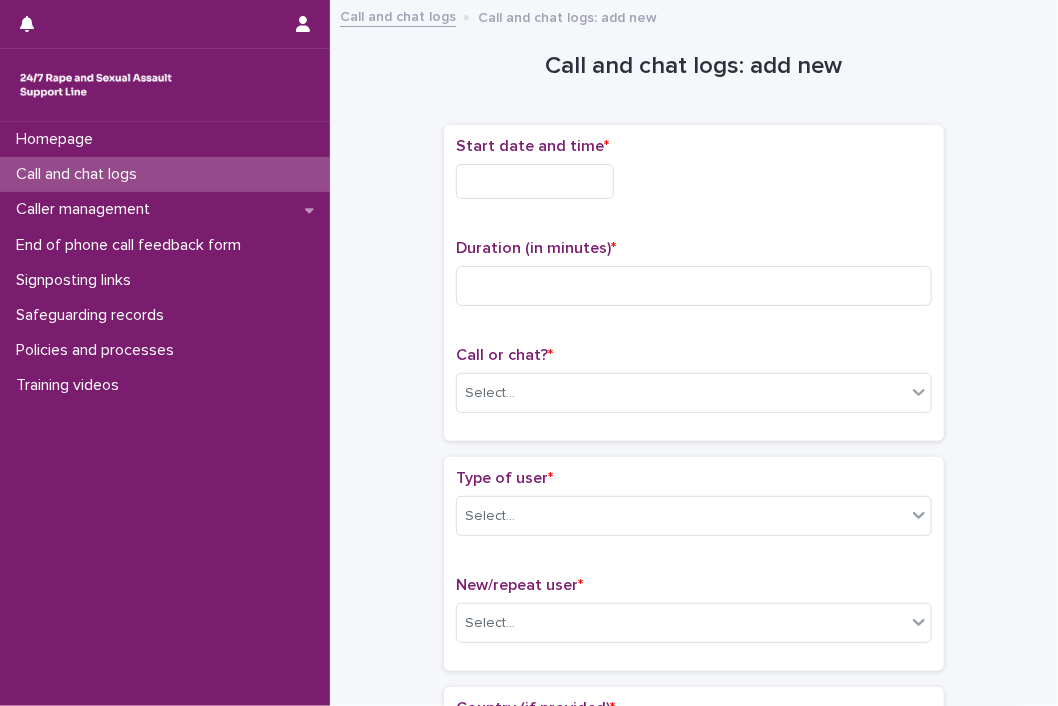 click at bounding box center [535, 181] 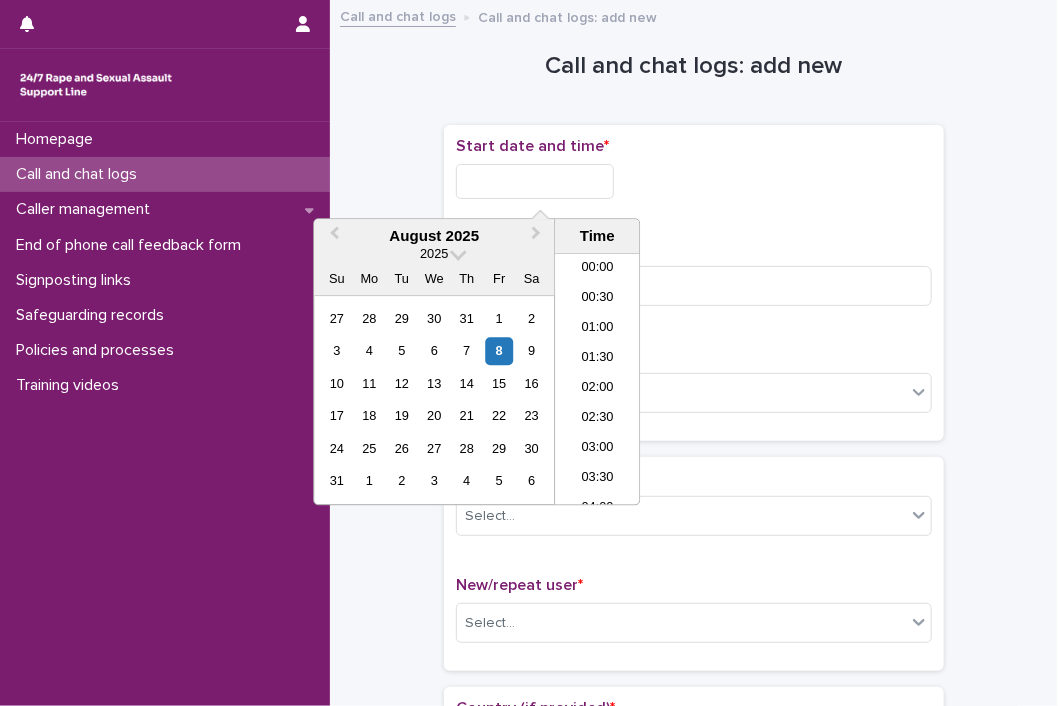 scroll, scrollTop: 1189, scrollLeft: 0, axis: vertical 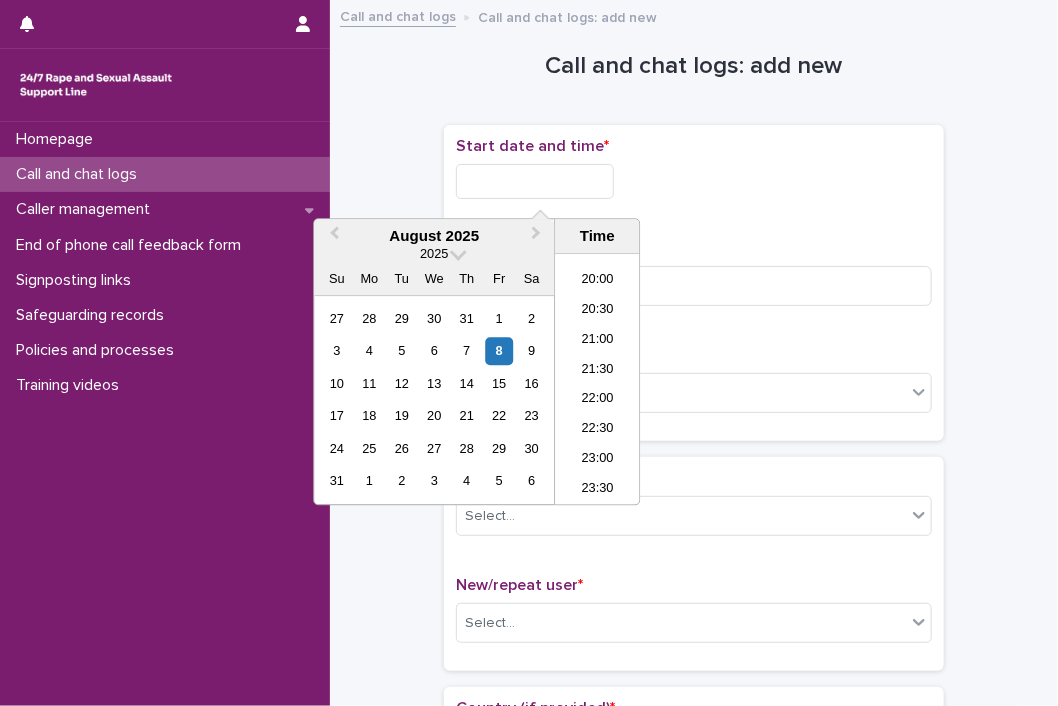 drag, startPoint x: 588, startPoint y: 452, endPoint x: 589, endPoint y: 413, distance: 39.012817 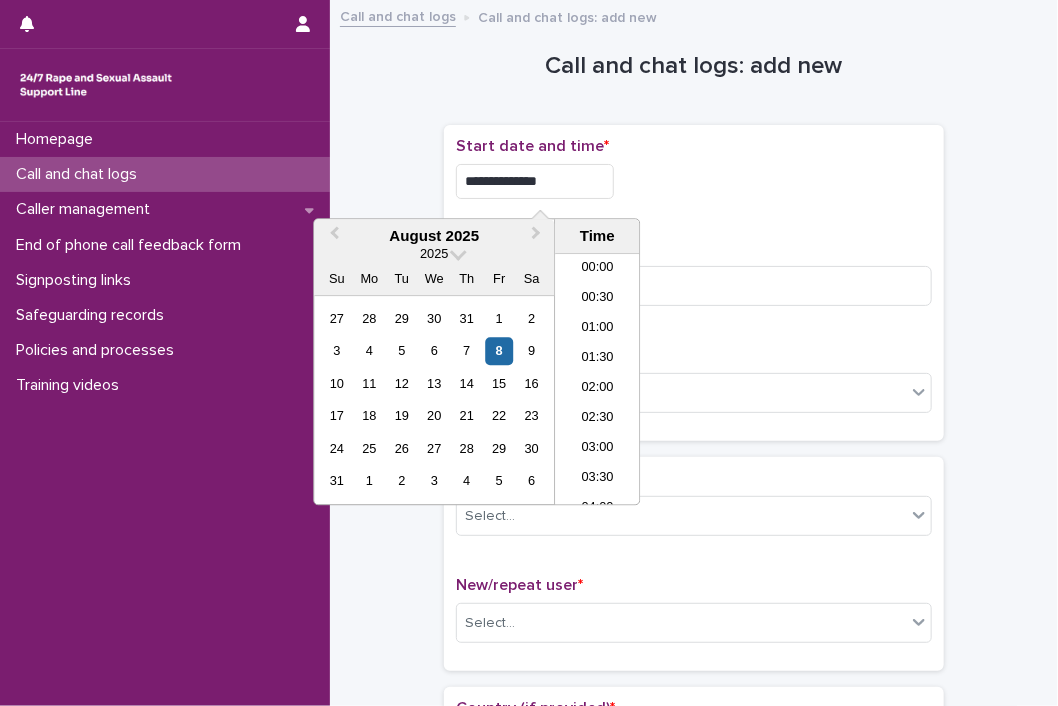 click on "**********" at bounding box center [535, 181] 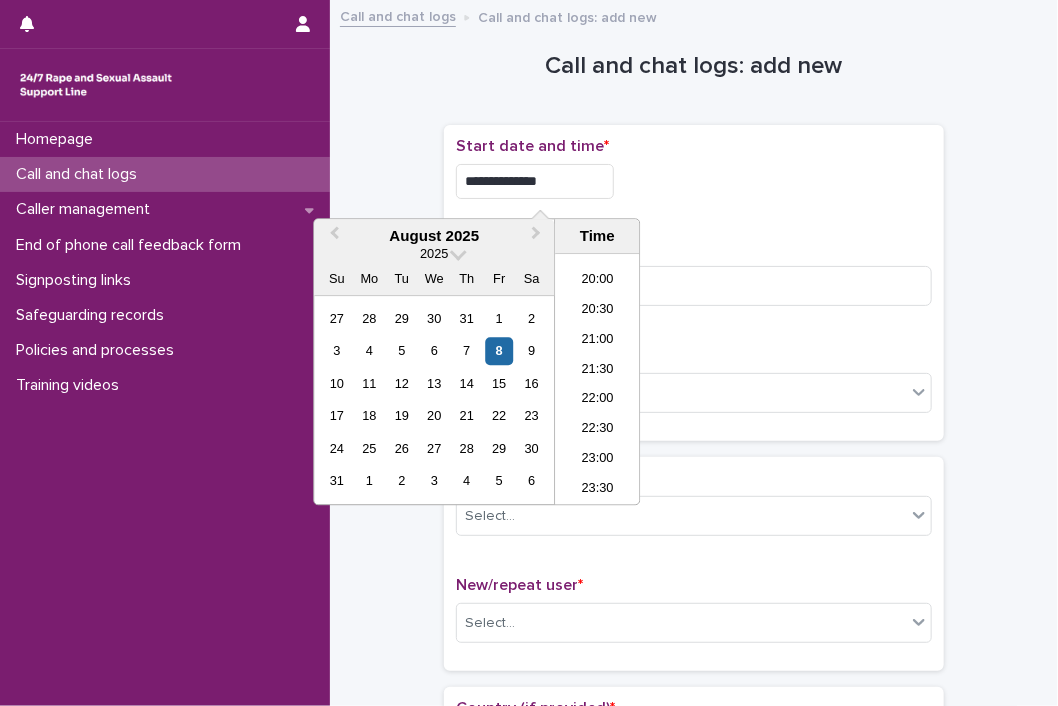 type on "**********" 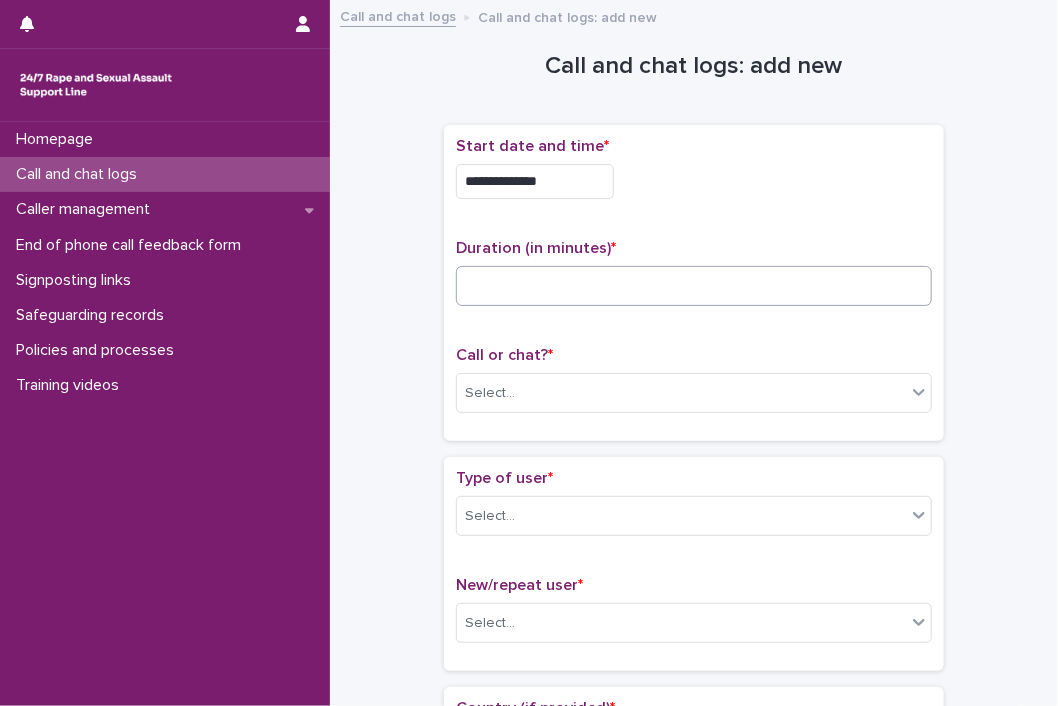 drag, startPoint x: 744, startPoint y: 225, endPoint x: 656, endPoint y: 293, distance: 111.21151 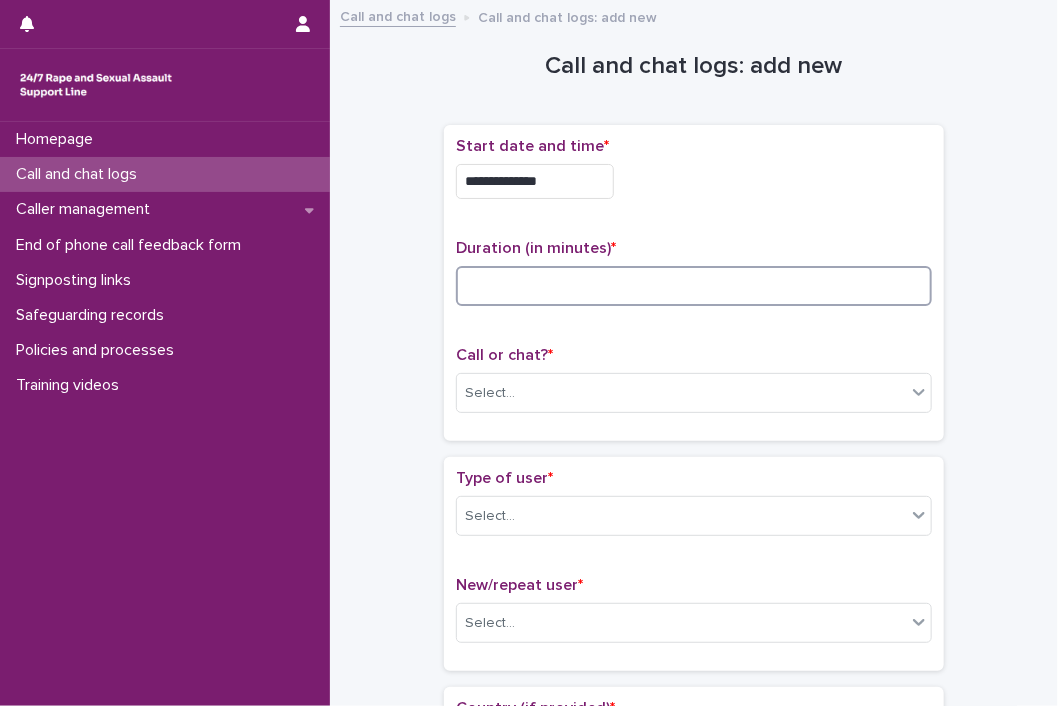 click at bounding box center [694, 286] 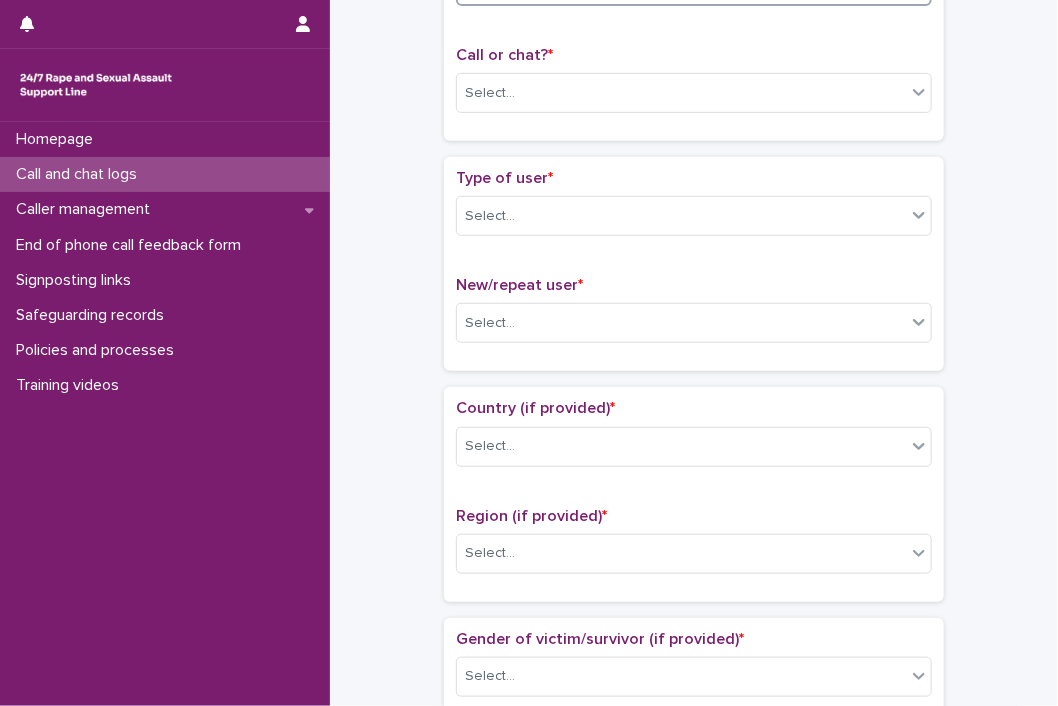 scroll, scrollTop: 200, scrollLeft: 0, axis: vertical 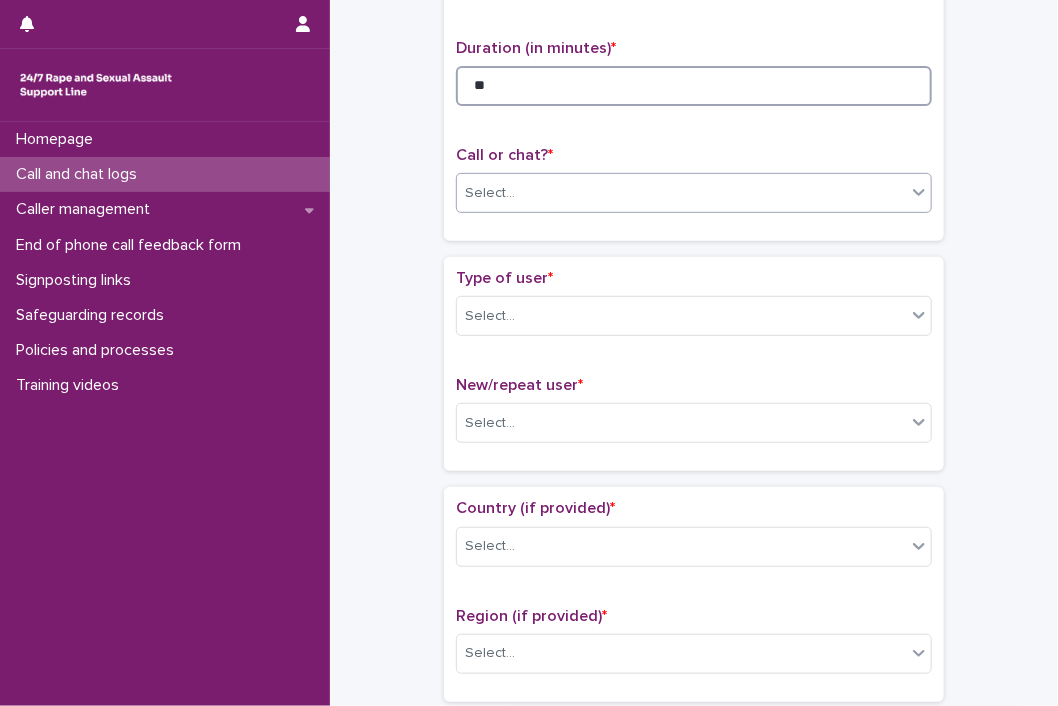 type on "**" 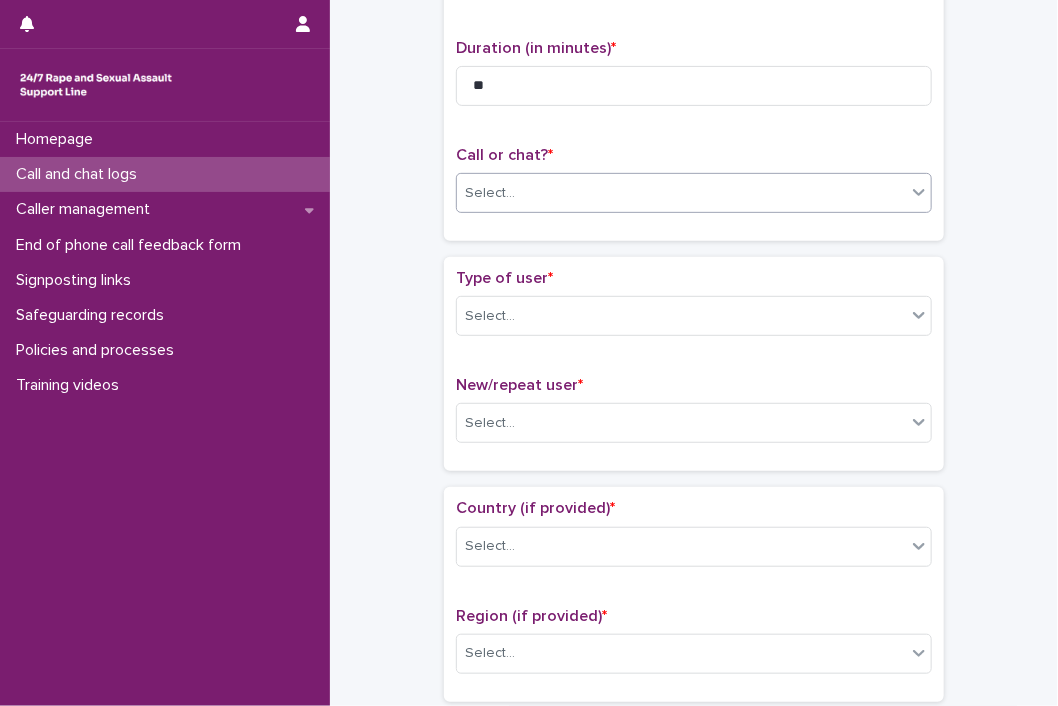 click 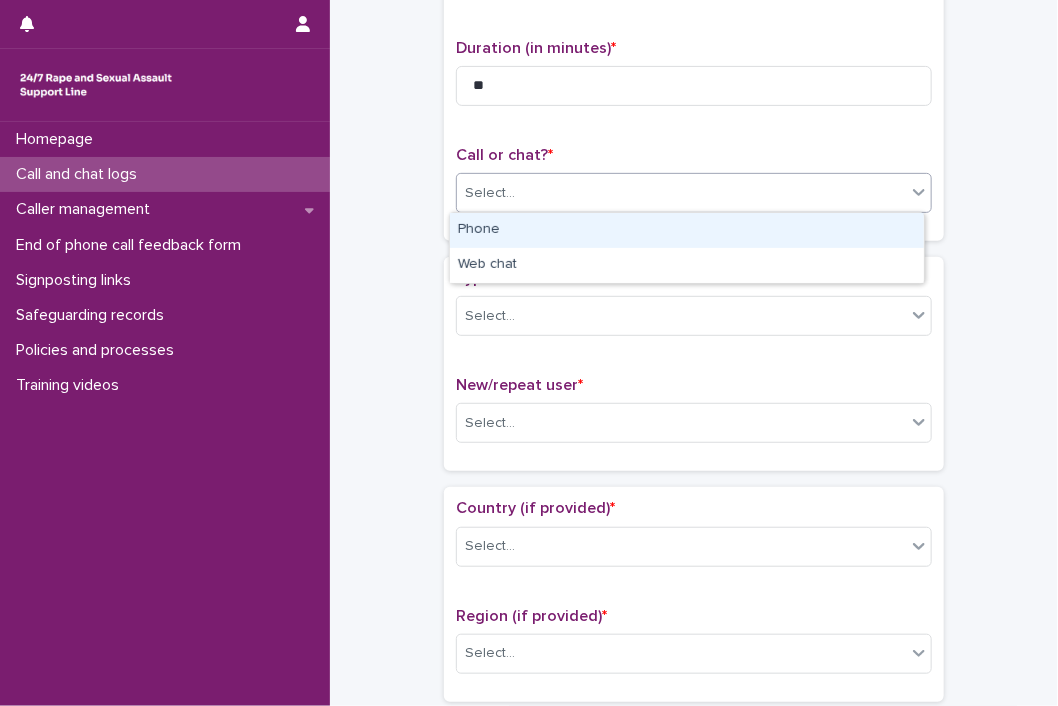 click on "Phone" at bounding box center (687, 230) 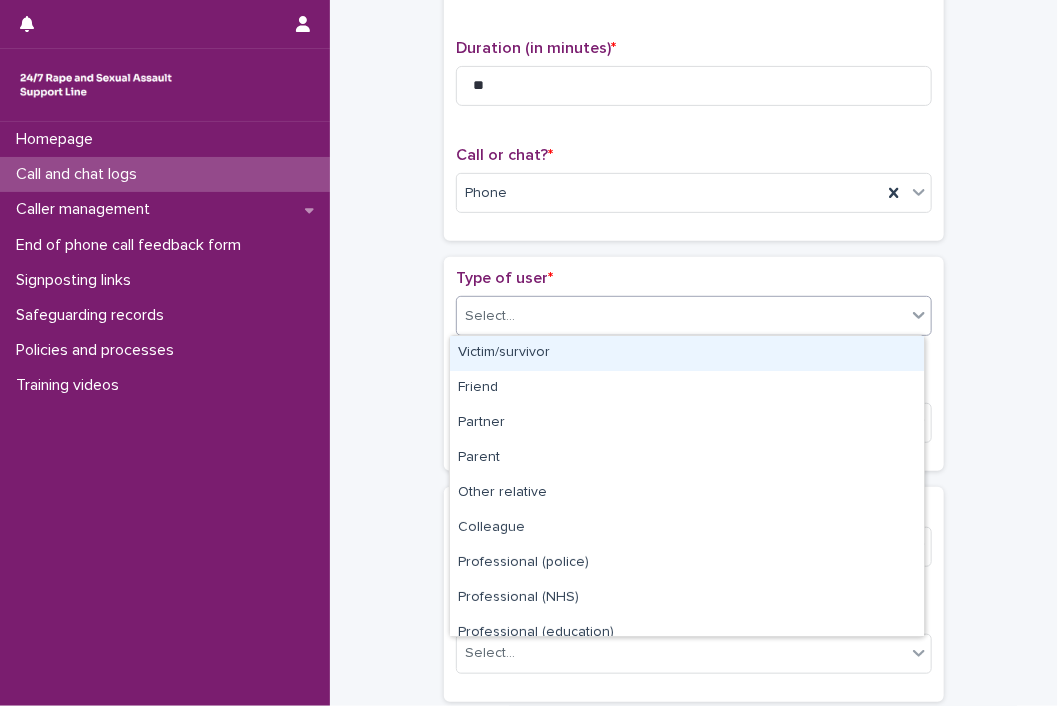 click 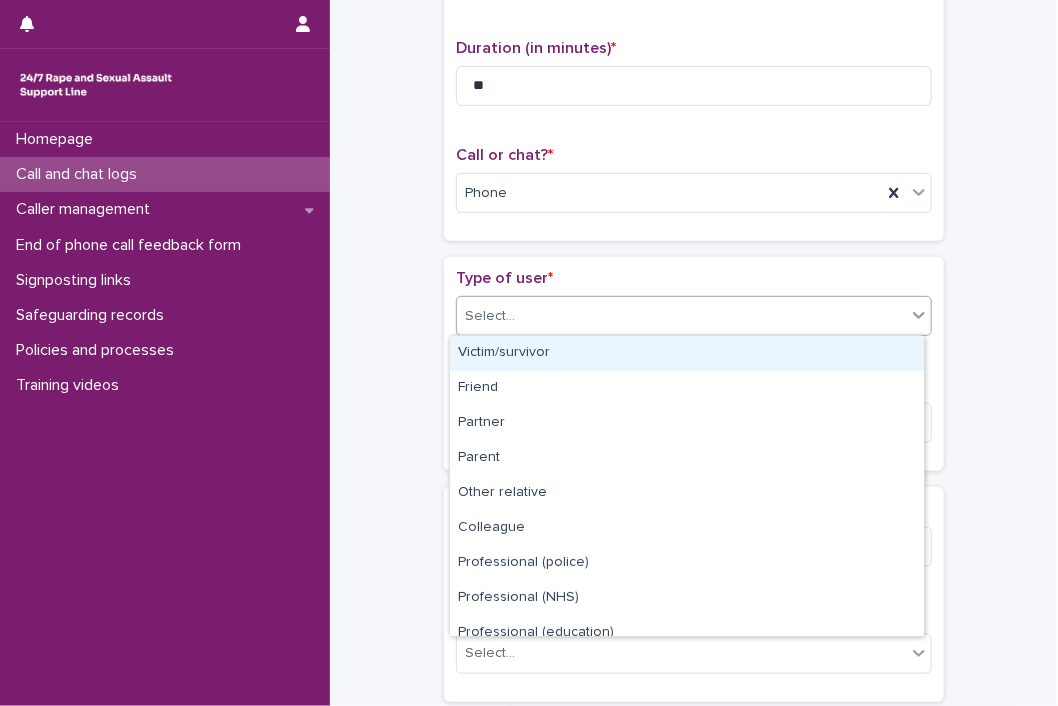 click on "Victim/survivor" at bounding box center [687, 353] 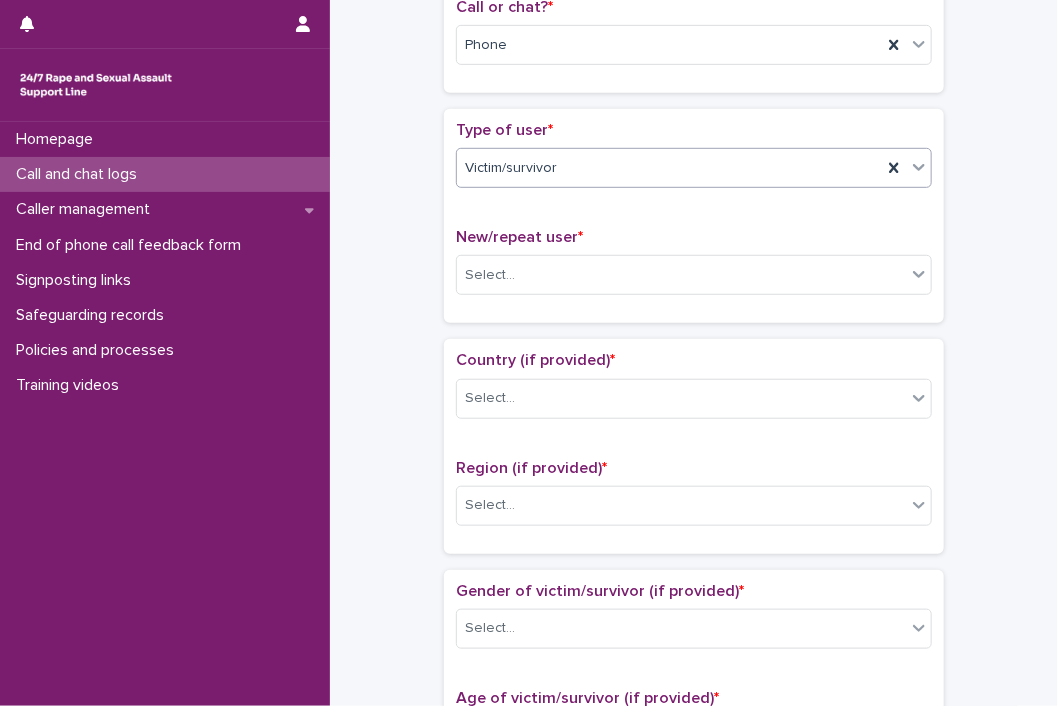 scroll, scrollTop: 400, scrollLeft: 0, axis: vertical 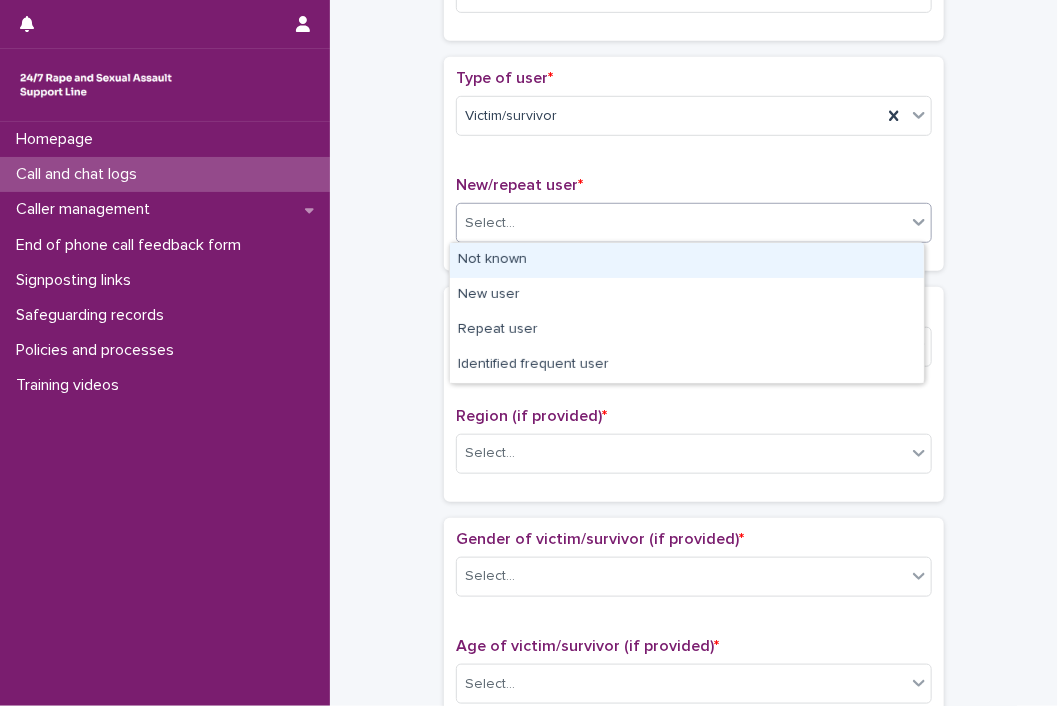 click 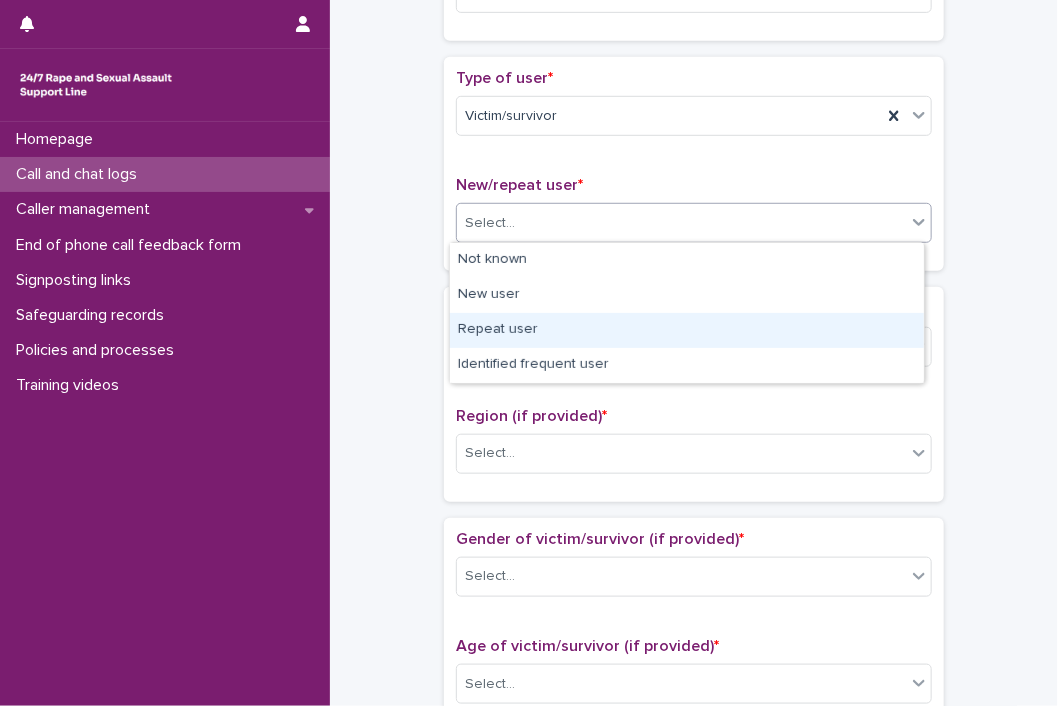 click on "Repeat user" at bounding box center (687, 330) 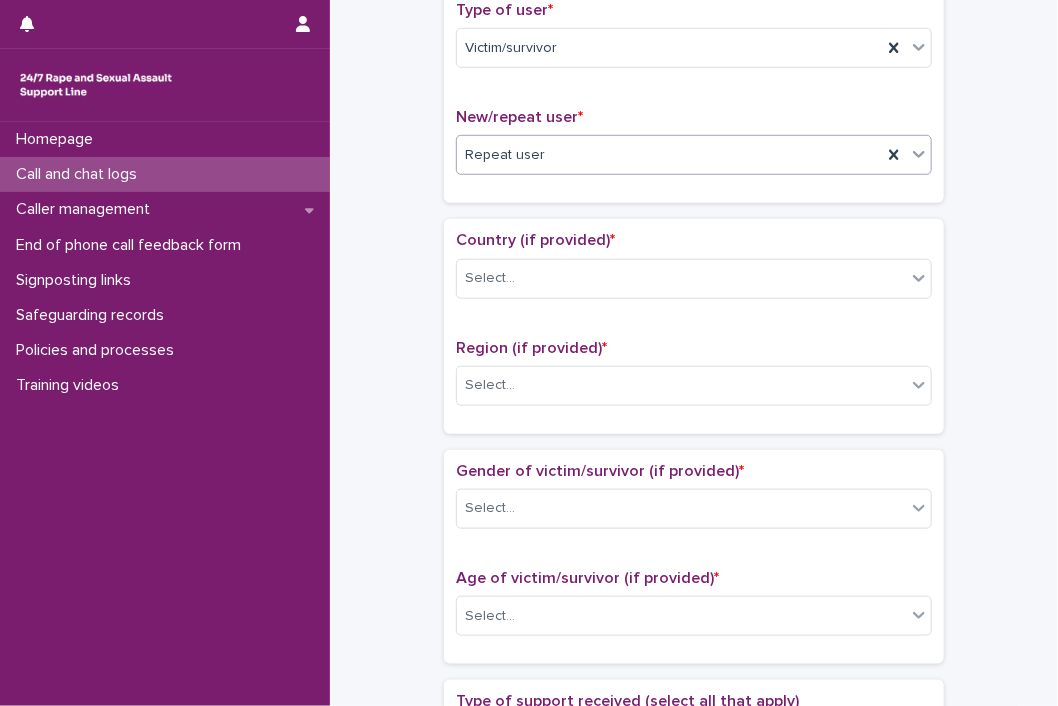 scroll, scrollTop: 500, scrollLeft: 0, axis: vertical 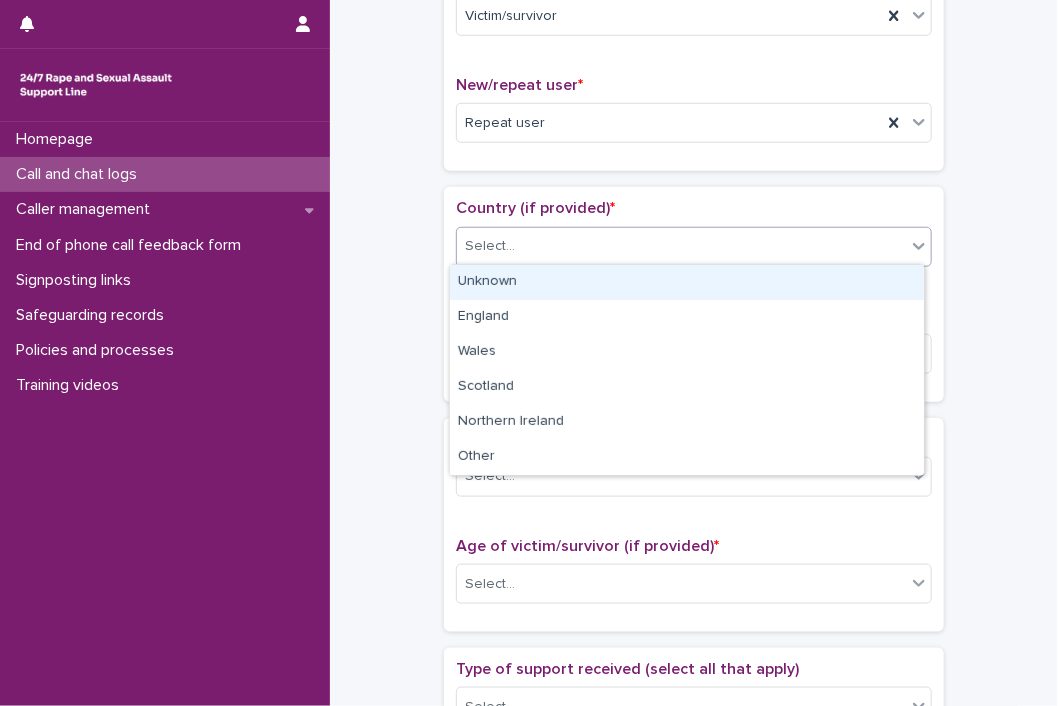 click 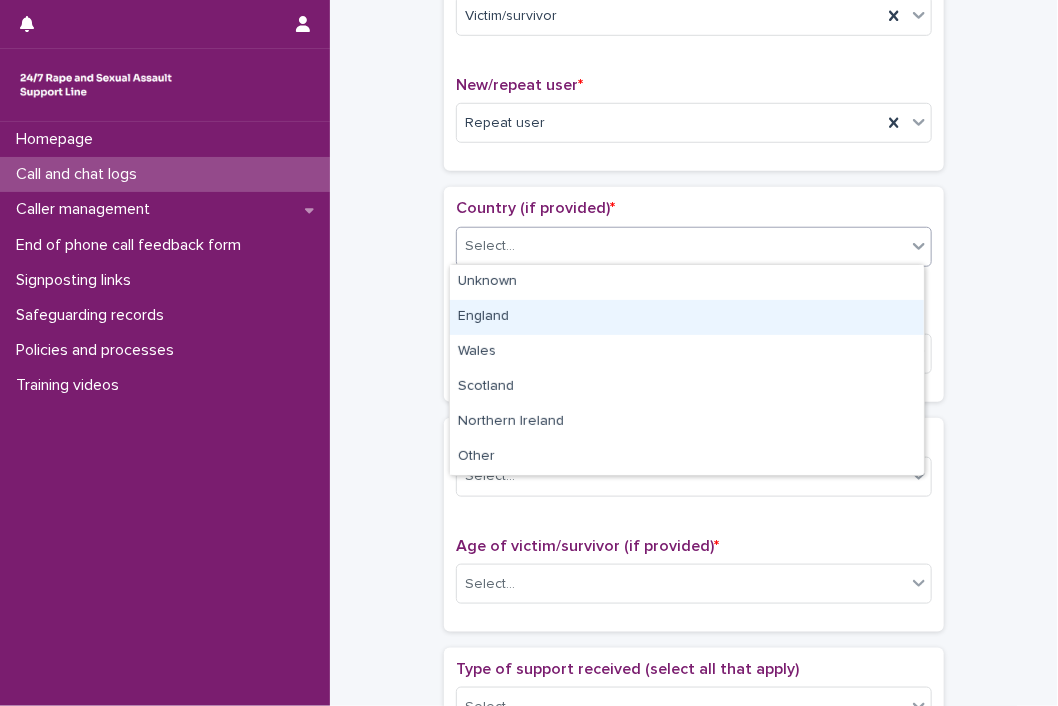 click on "England" at bounding box center [687, 317] 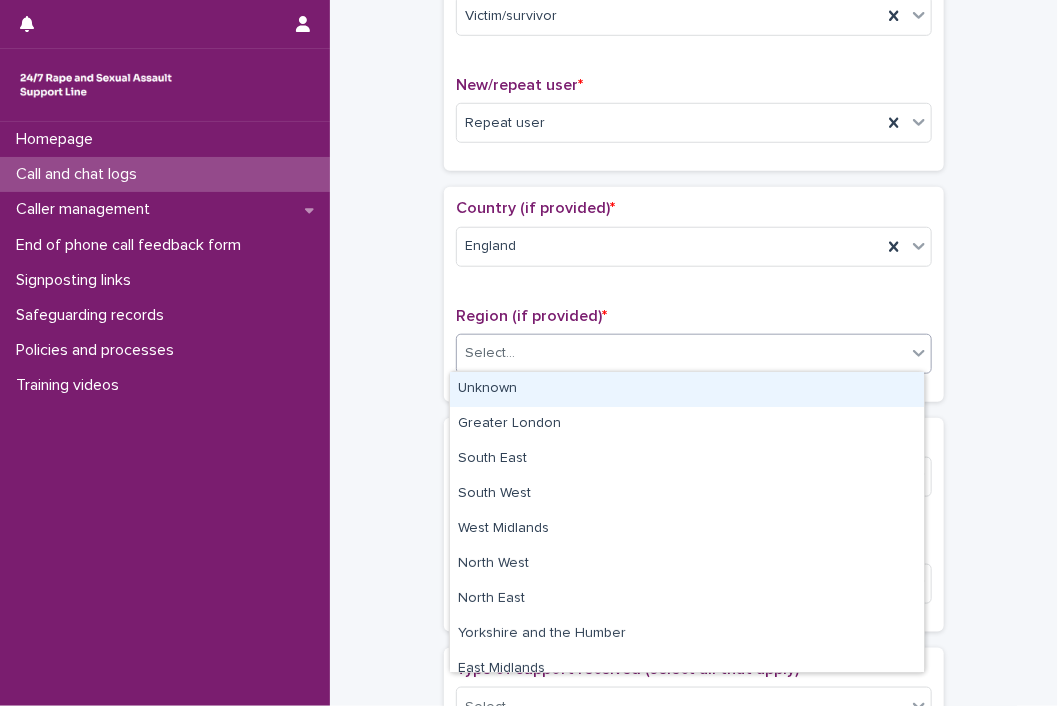 click 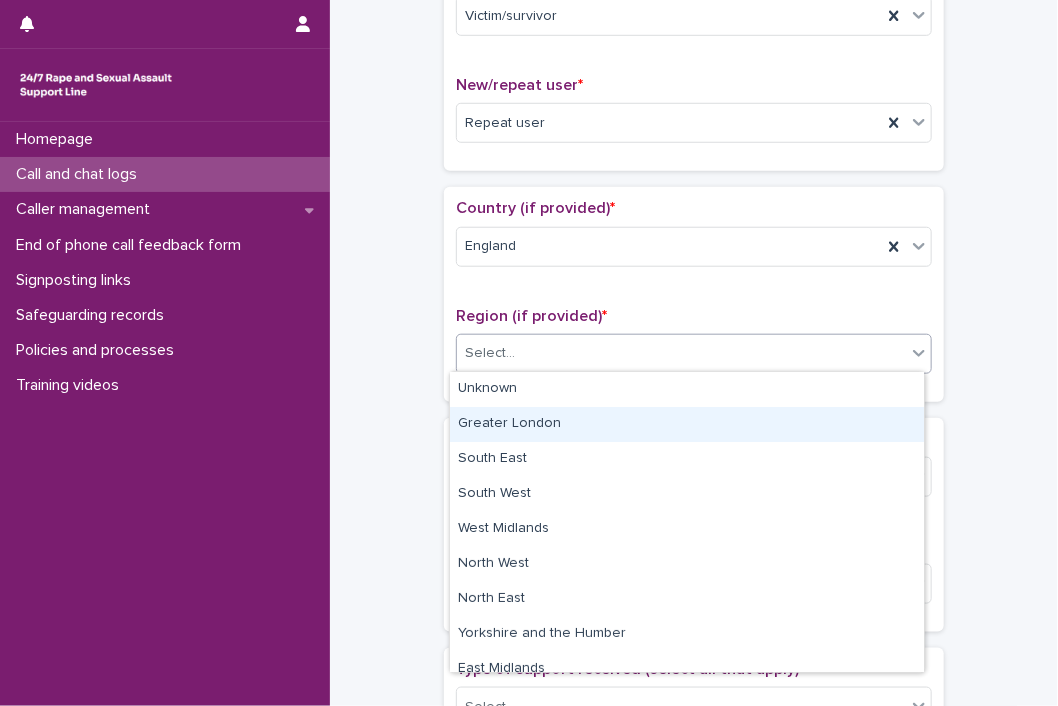 drag, startPoint x: 526, startPoint y: 427, endPoint x: 553, endPoint y: 402, distance: 36.796738 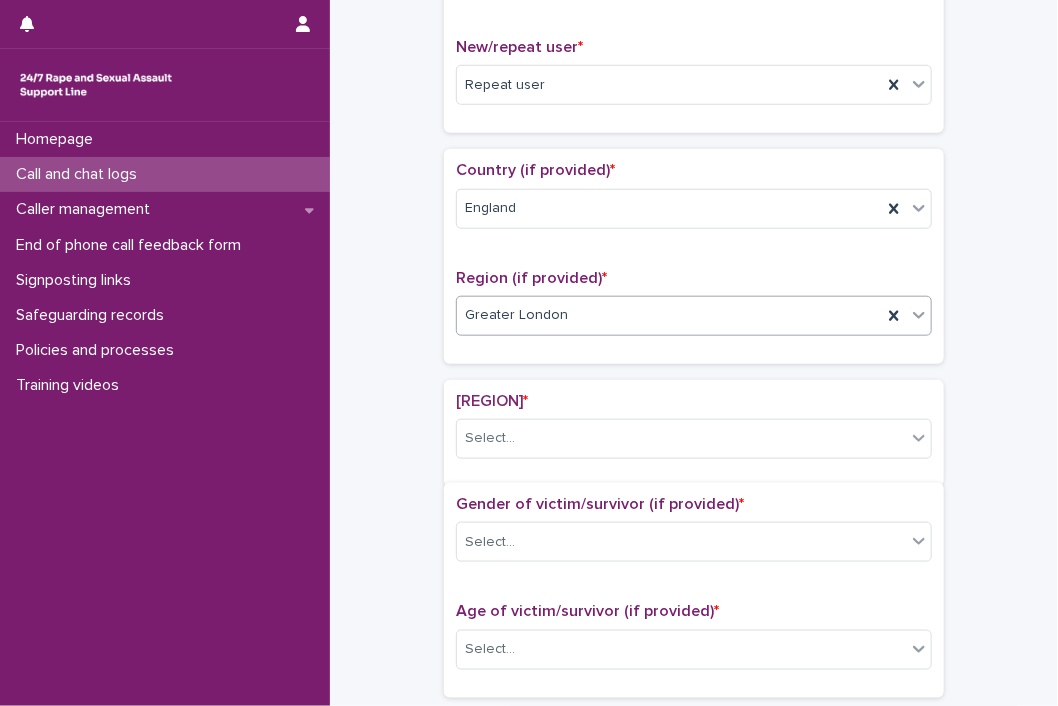 scroll, scrollTop: 561, scrollLeft: 0, axis: vertical 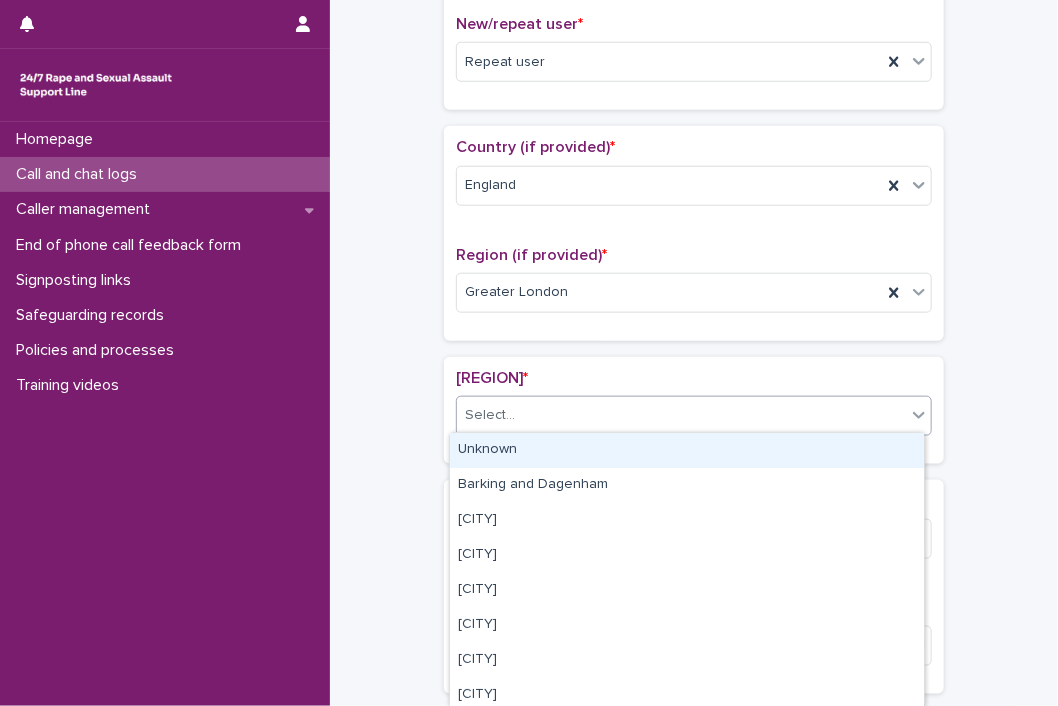 click 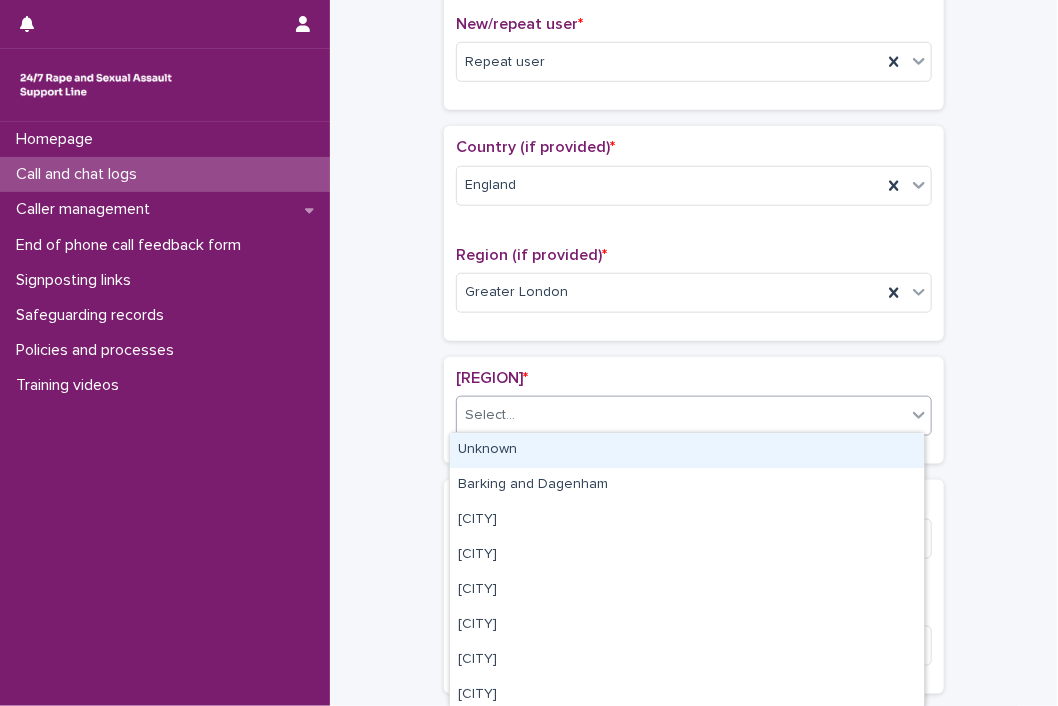 drag, startPoint x: 525, startPoint y: 449, endPoint x: 544, endPoint y: 422, distance: 33.01515 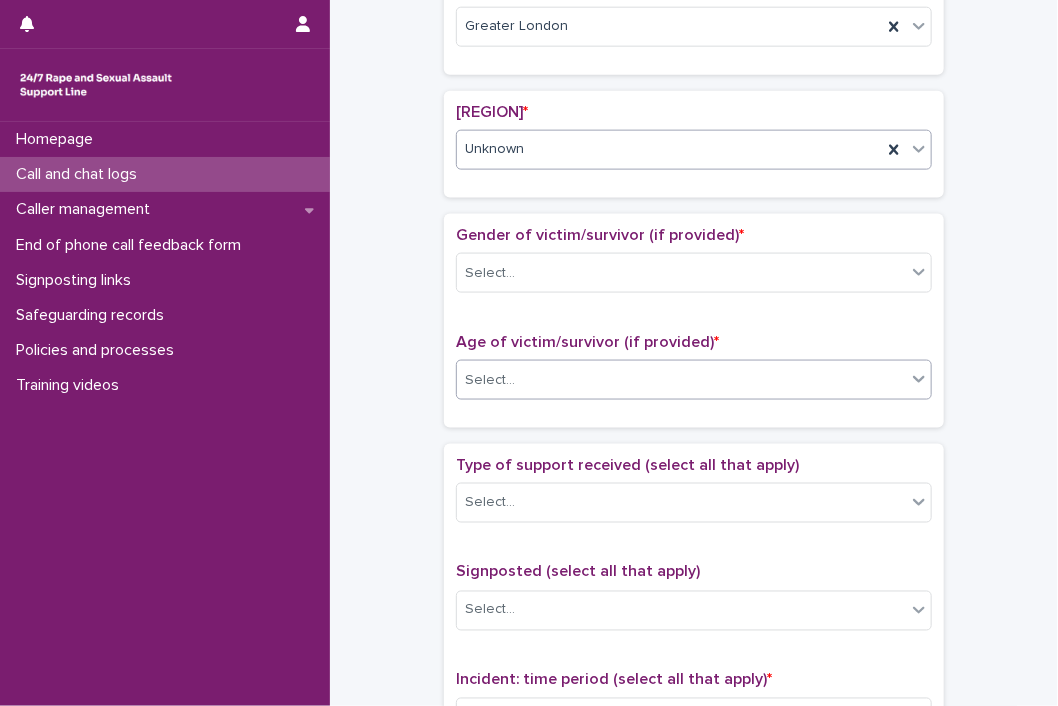 scroll, scrollTop: 861, scrollLeft: 0, axis: vertical 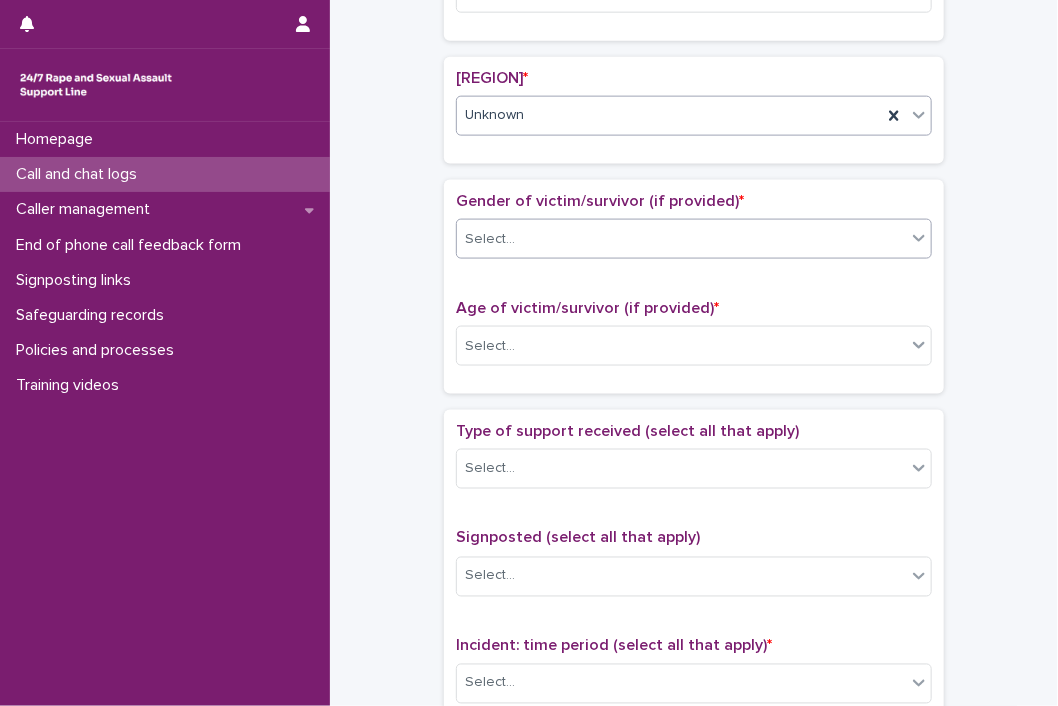 click 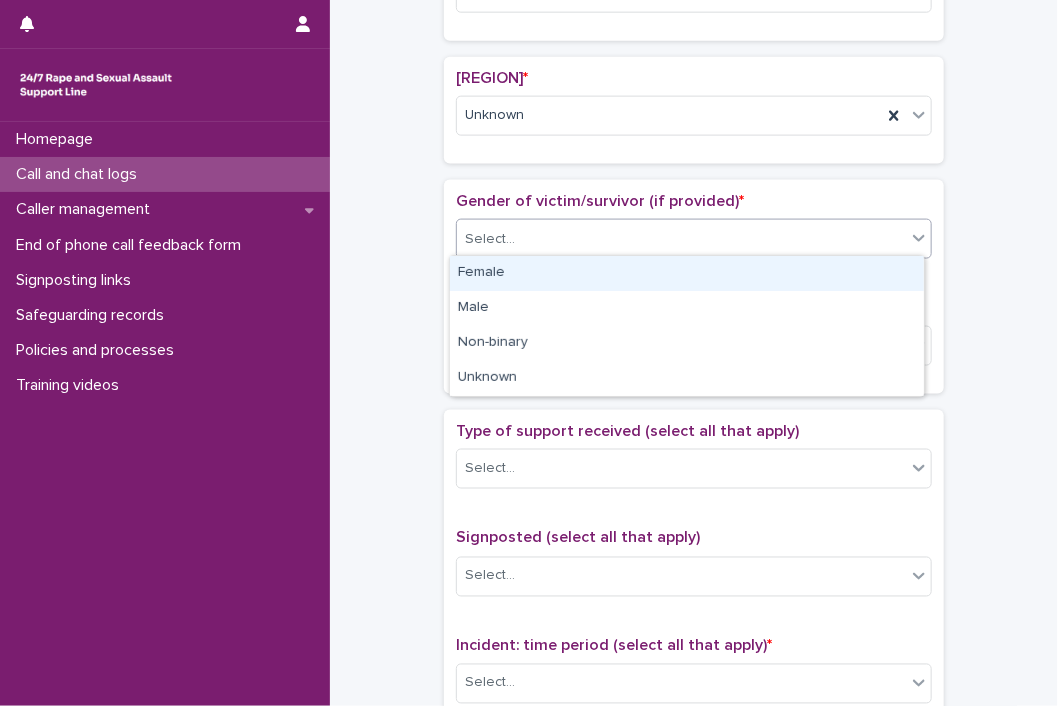 click on "Female" at bounding box center [687, 273] 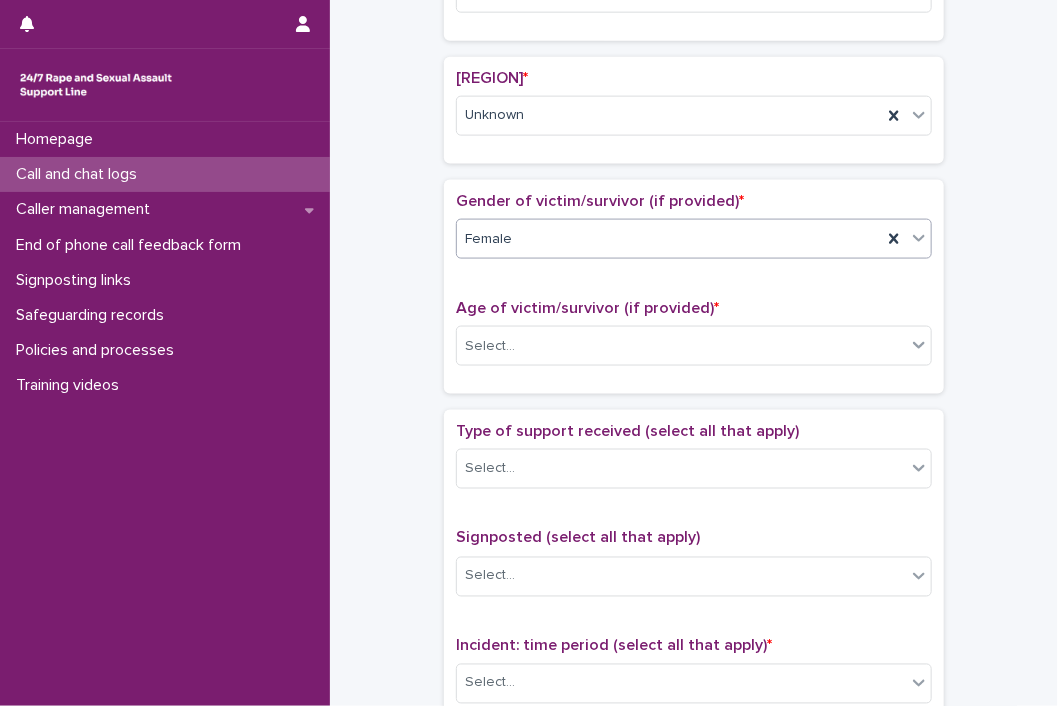 scroll, scrollTop: 961, scrollLeft: 0, axis: vertical 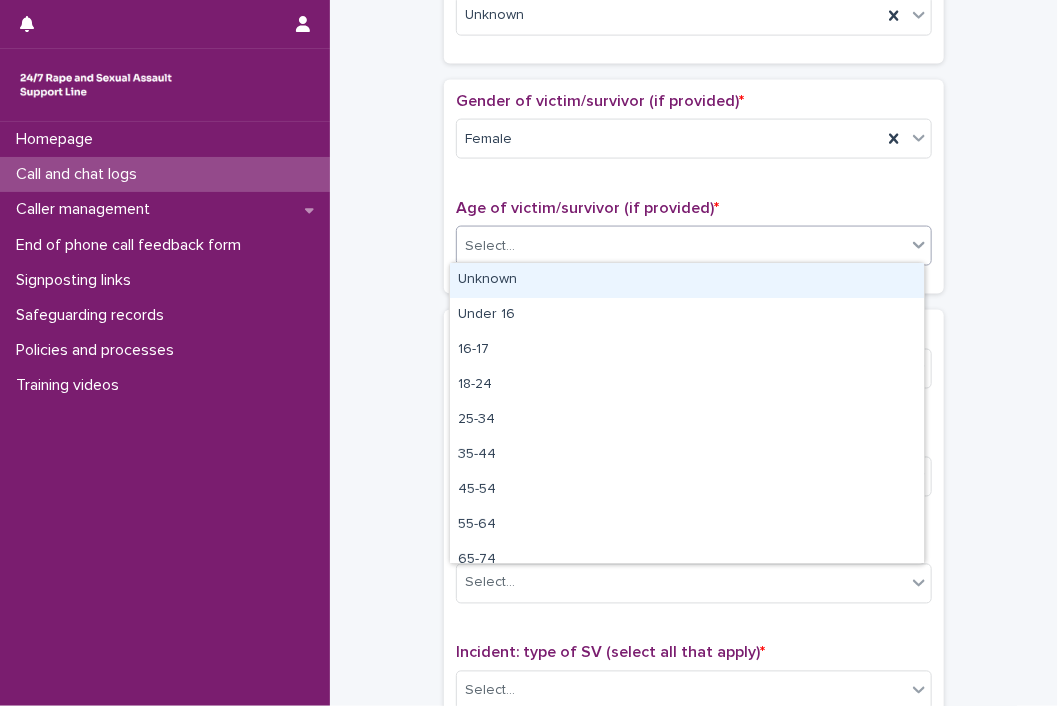 click 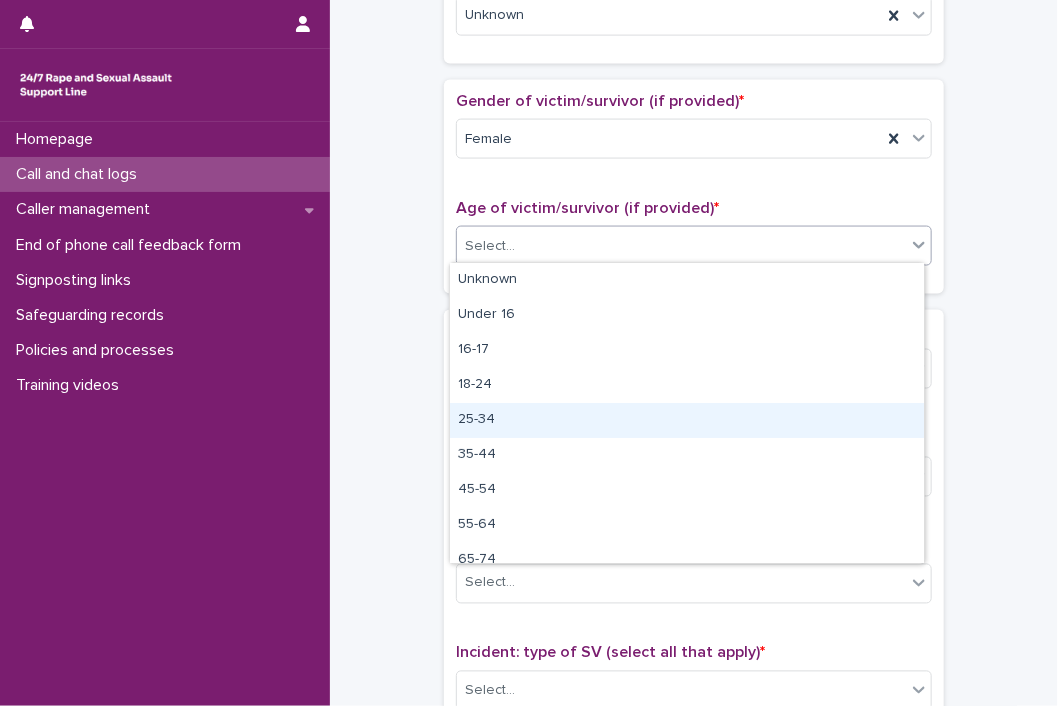 click on "25-34" at bounding box center [687, 420] 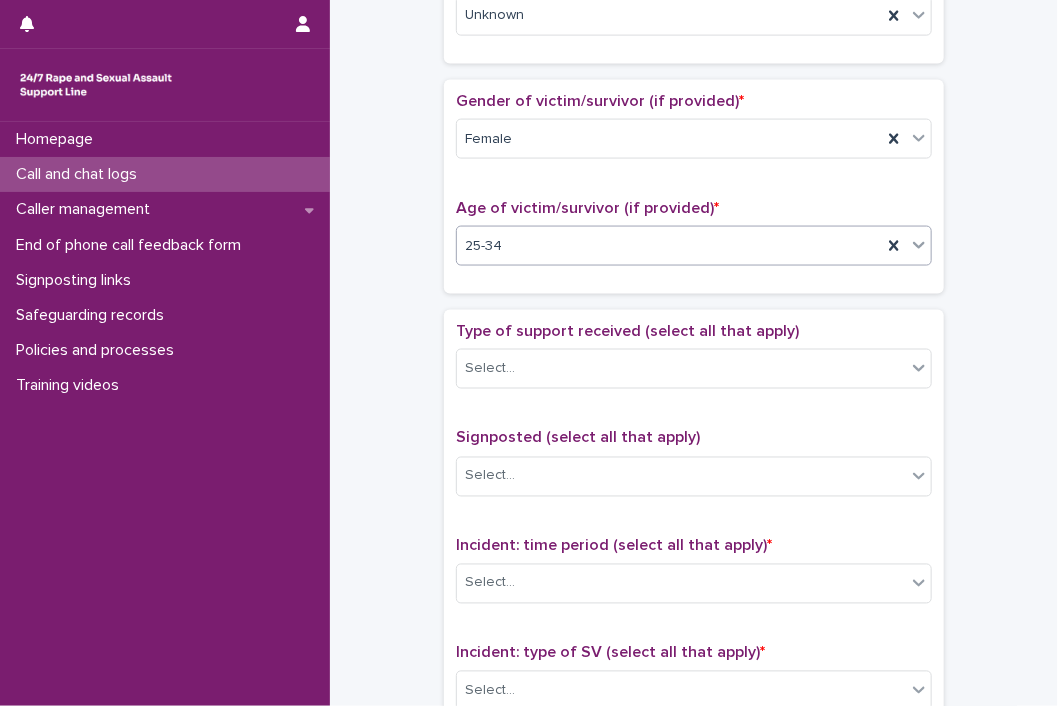 scroll, scrollTop: 1061, scrollLeft: 0, axis: vertical 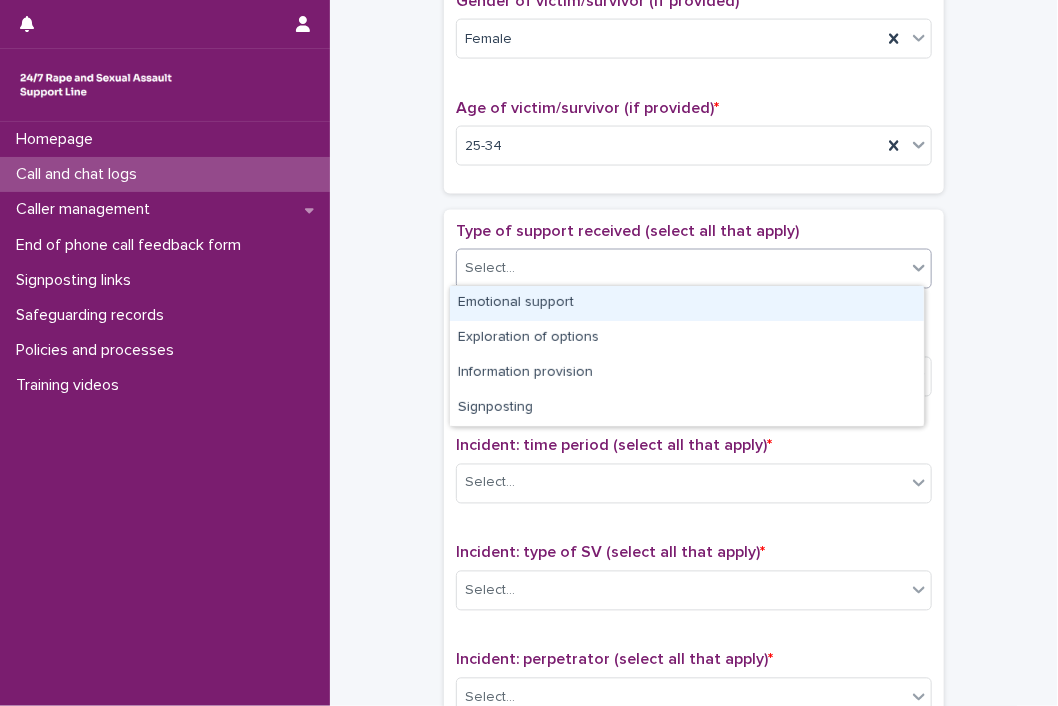click 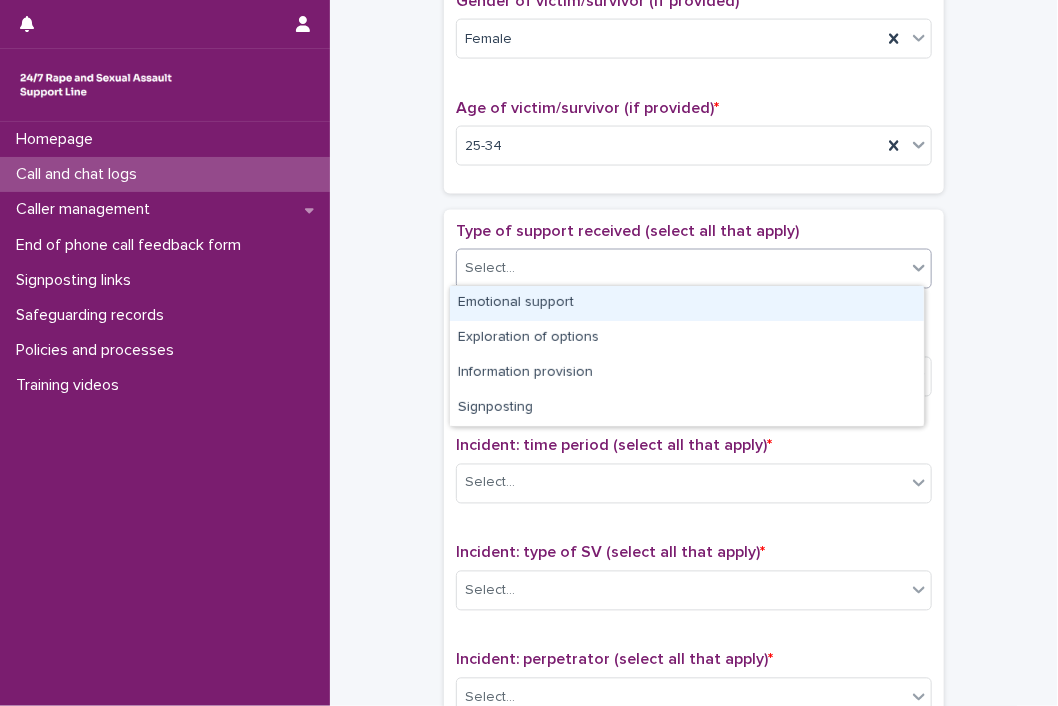click on "Emotional support" at bounding box center [687, 303] 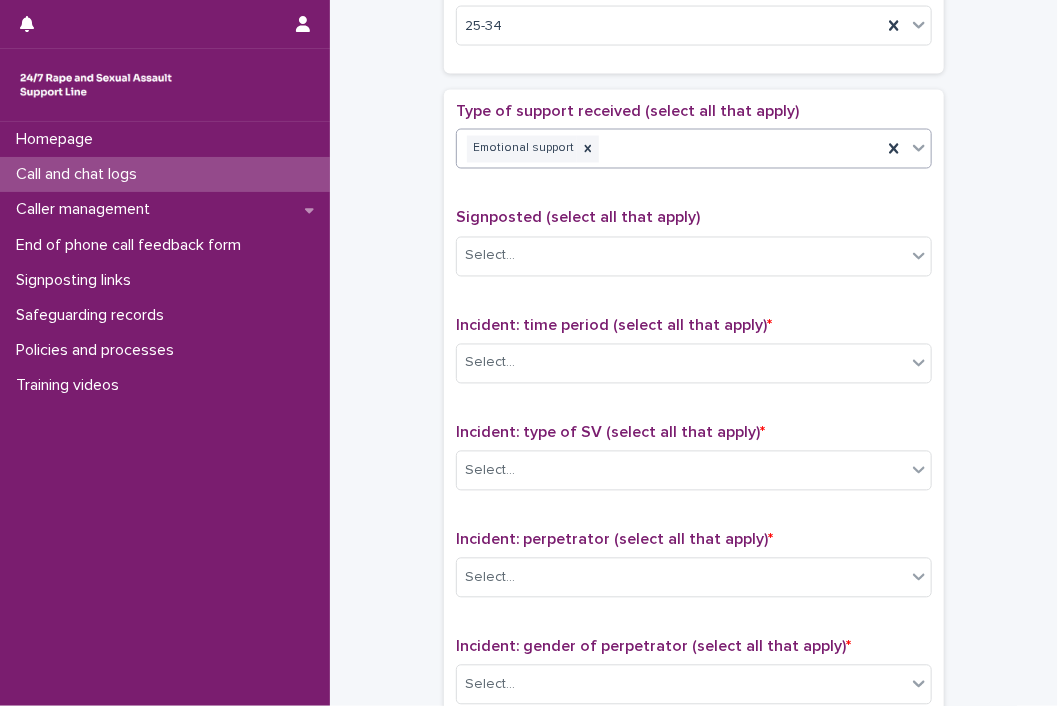 scroll, scrollTop: 1261, scrollLeft: 0, axis: vertical 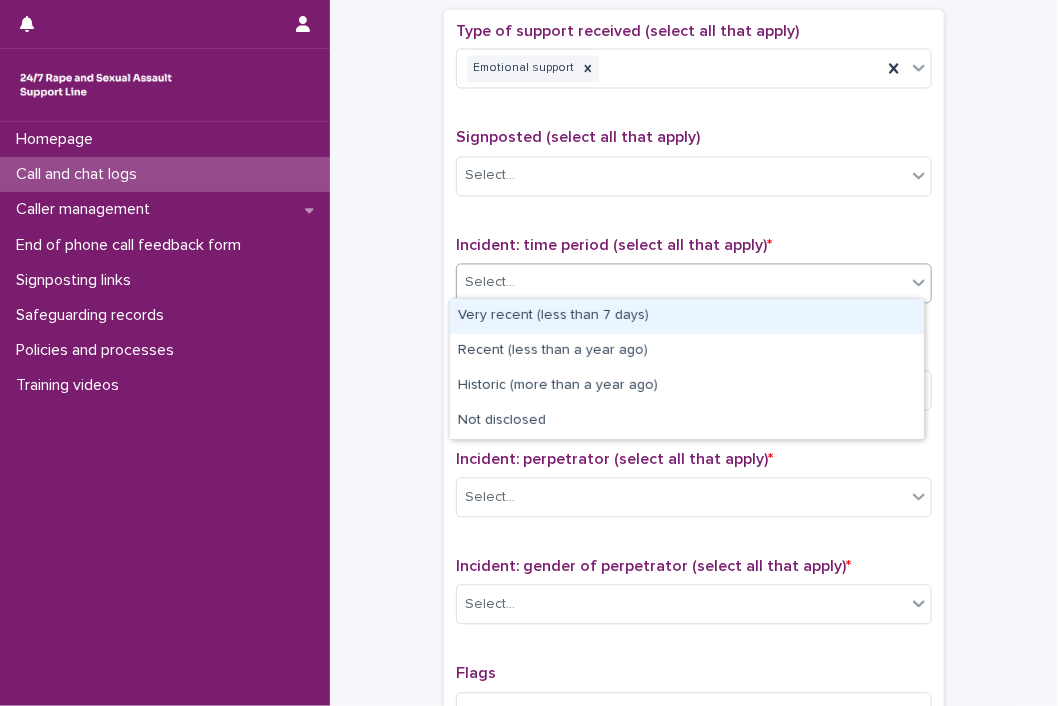 click 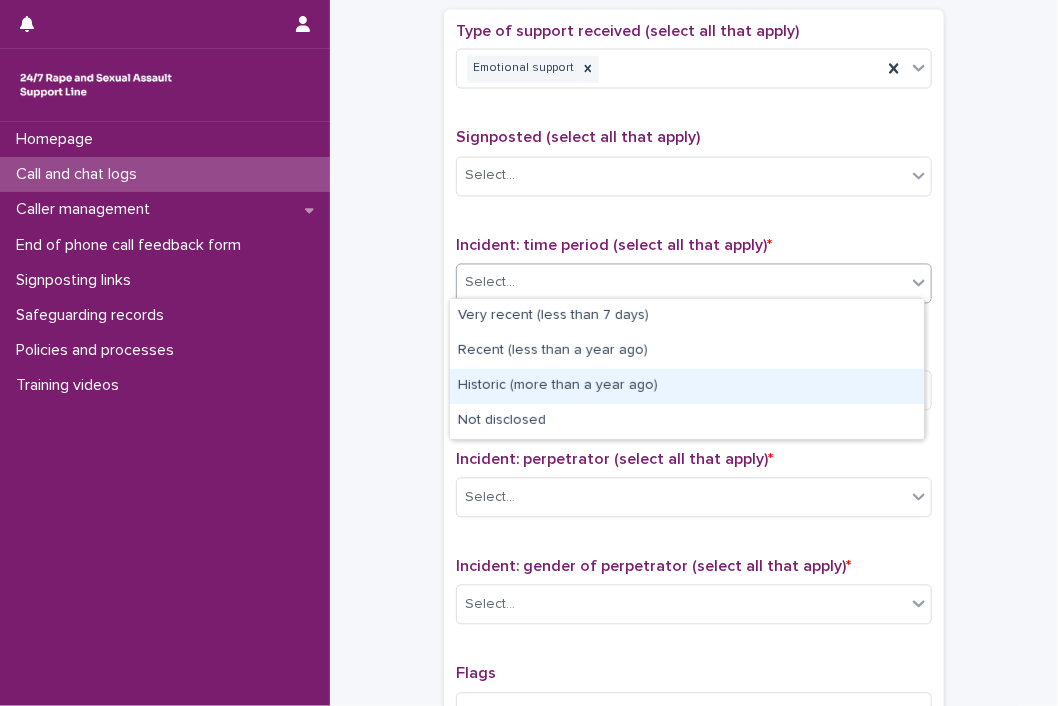 click on "Historic (more than a year ago)" at bounding box center [687, 386] 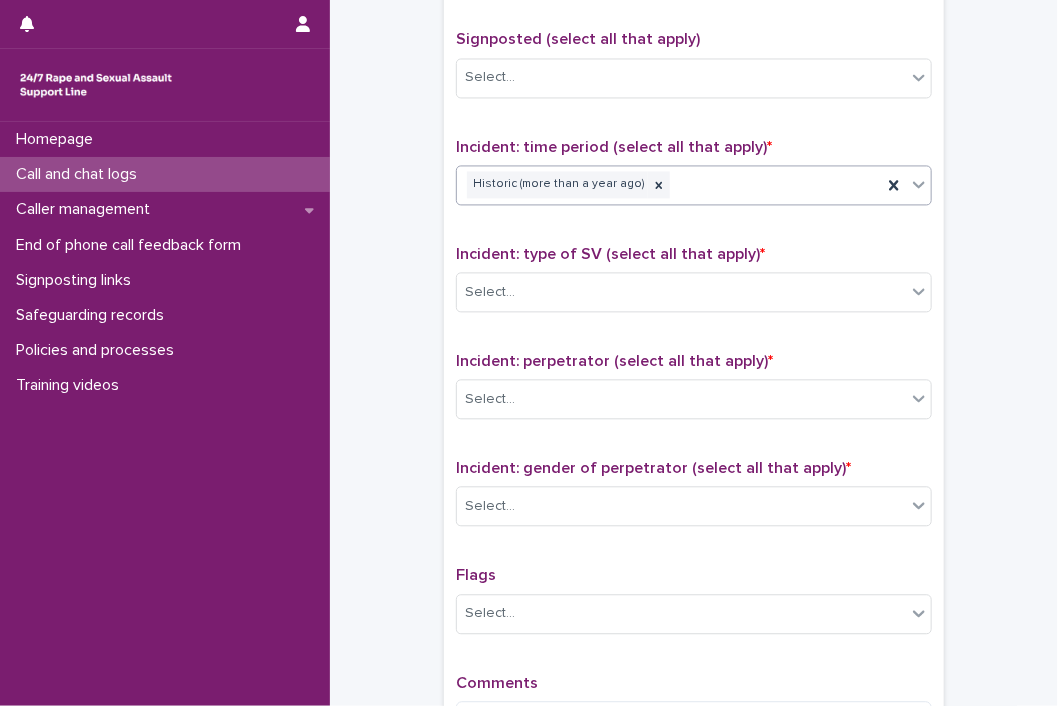 scroll, scrollTop: 1361, scrollLeft: 0, axis: vertical 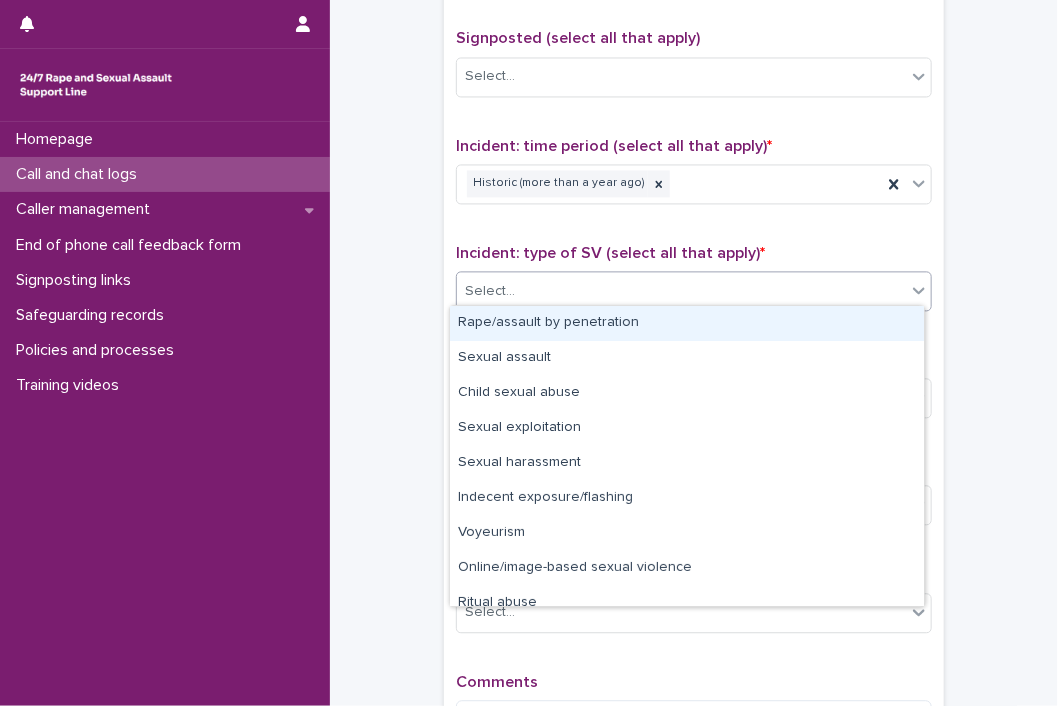 click 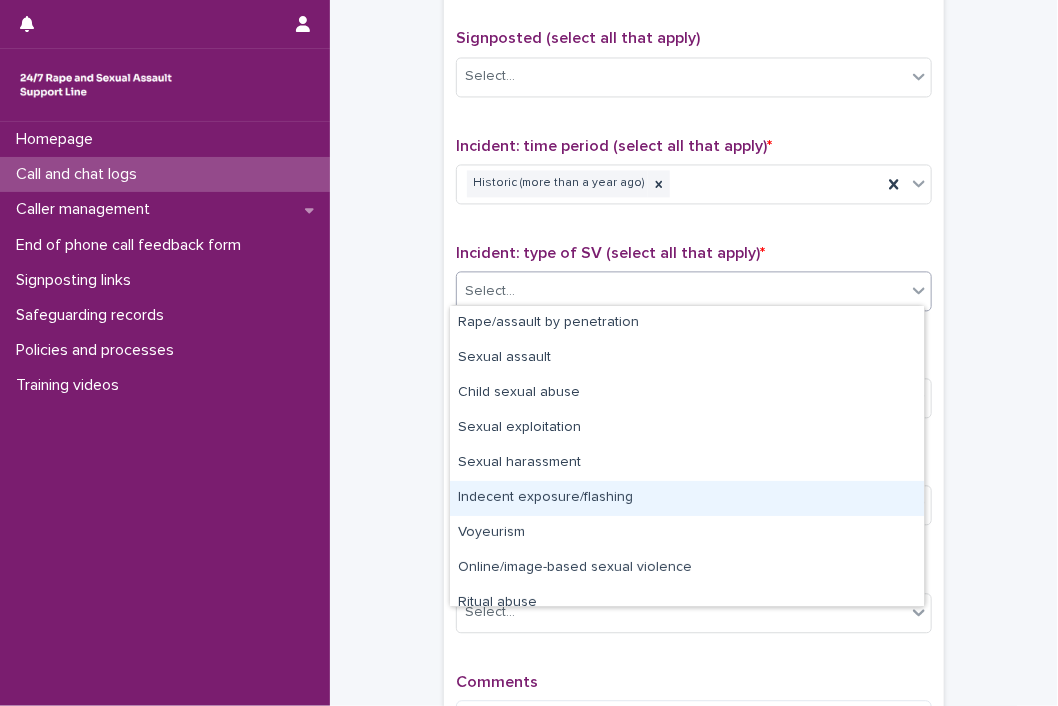 scroll, scrollTop: 50, scrollLeft: 0, axis: vertical 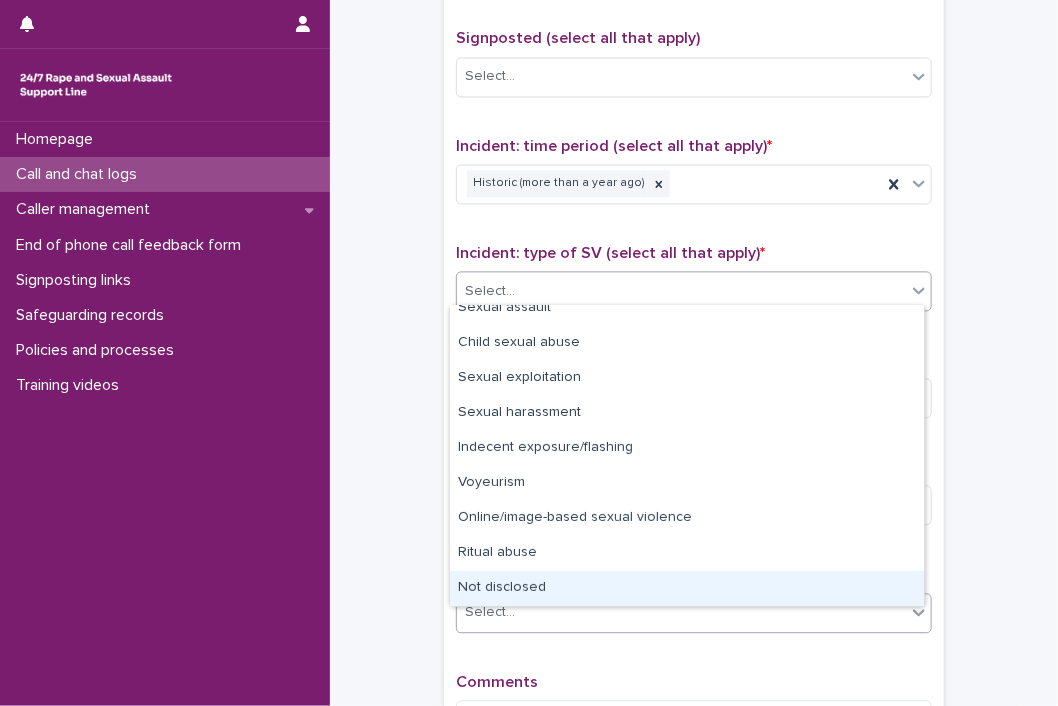 click on "Not disclosed" at bounding box center (687, 588) 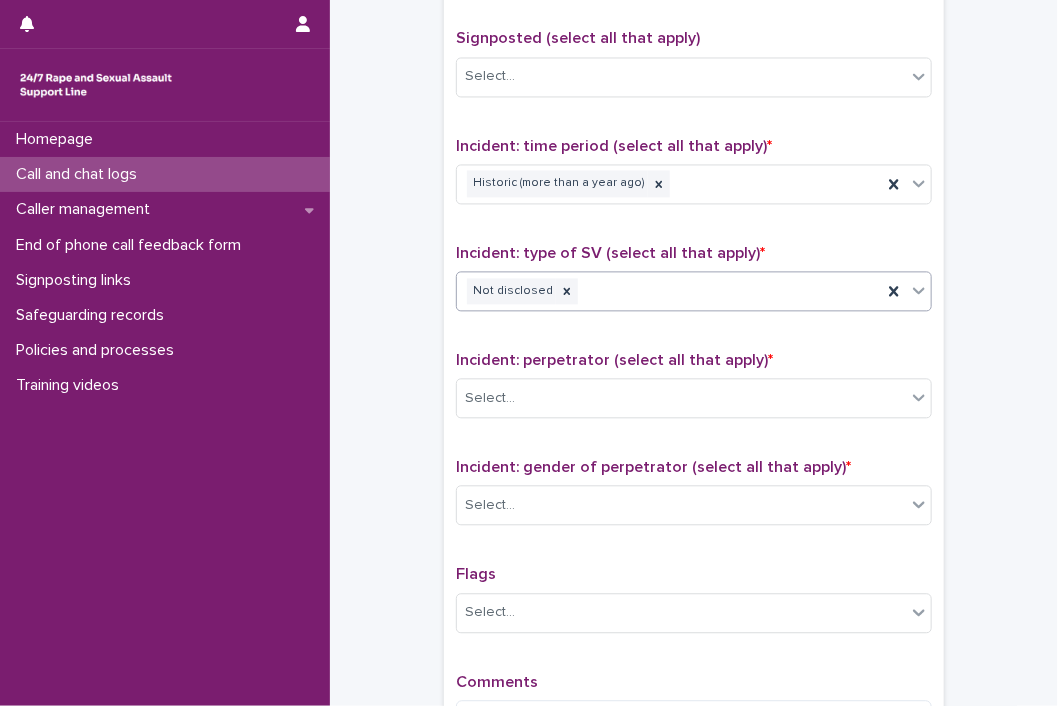 scroll, scrollTop: 1461, scrollLeft: 0, axis: vertical 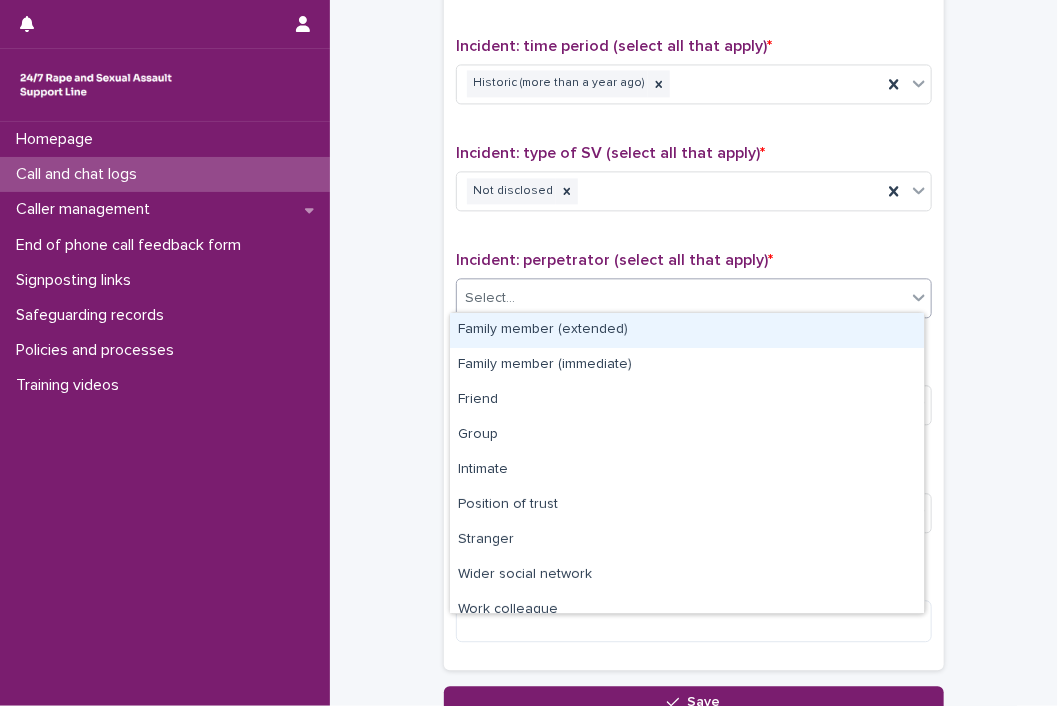 click 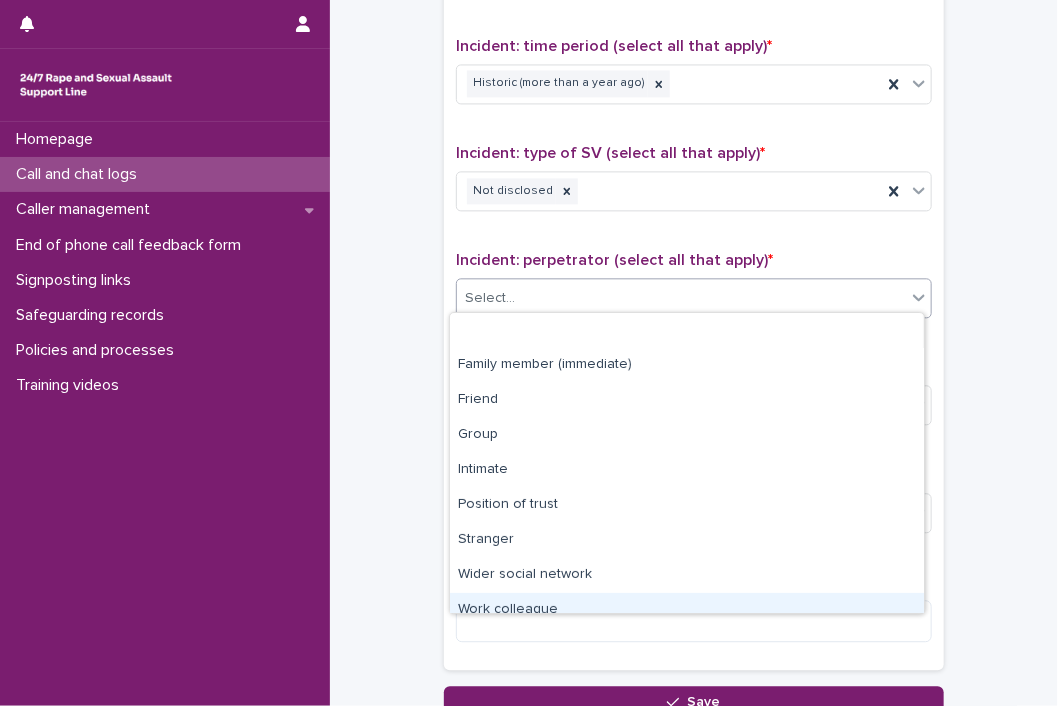 scroll, scrollTop: 84, scrollLeft: 0, axis: vertical 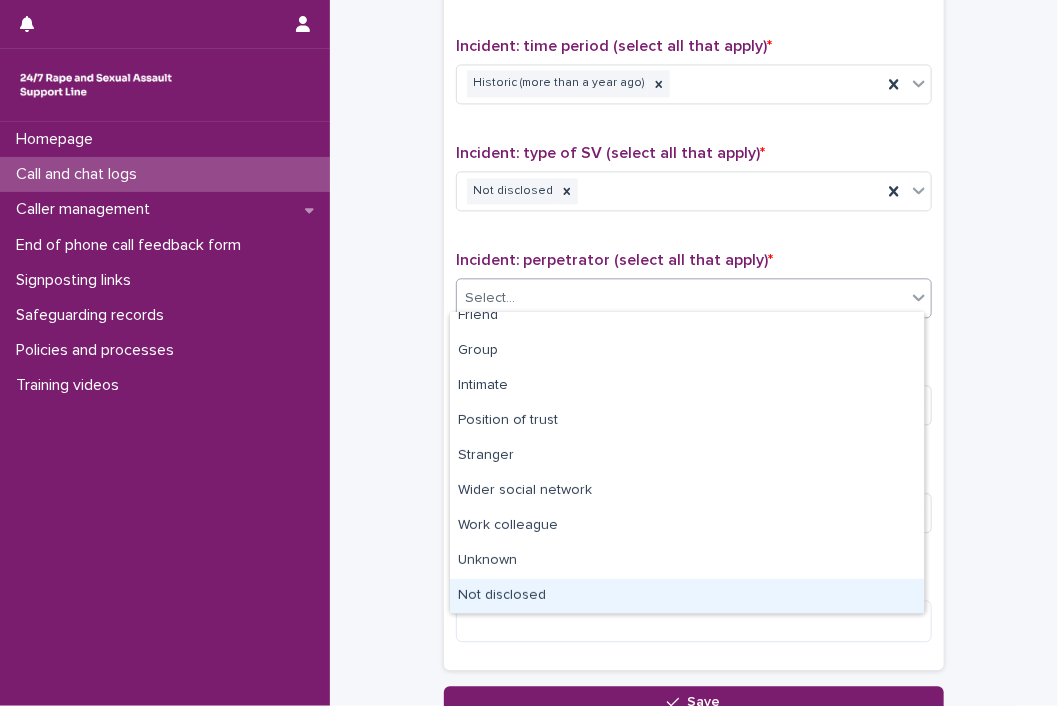 drag, startPoint x: 555, startPoint y: 600, endPoint x: 556, endPoint y: 586, distance: 14.035668 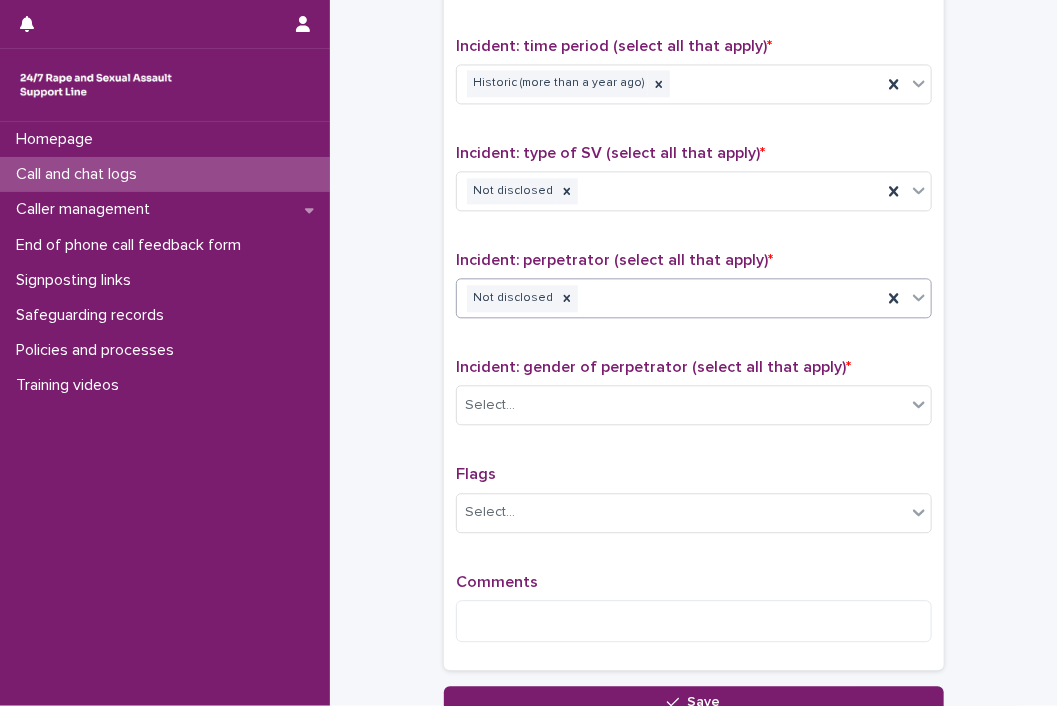 scroll, scrollTop: 1561, scrollLeft: 0, axis: vertical 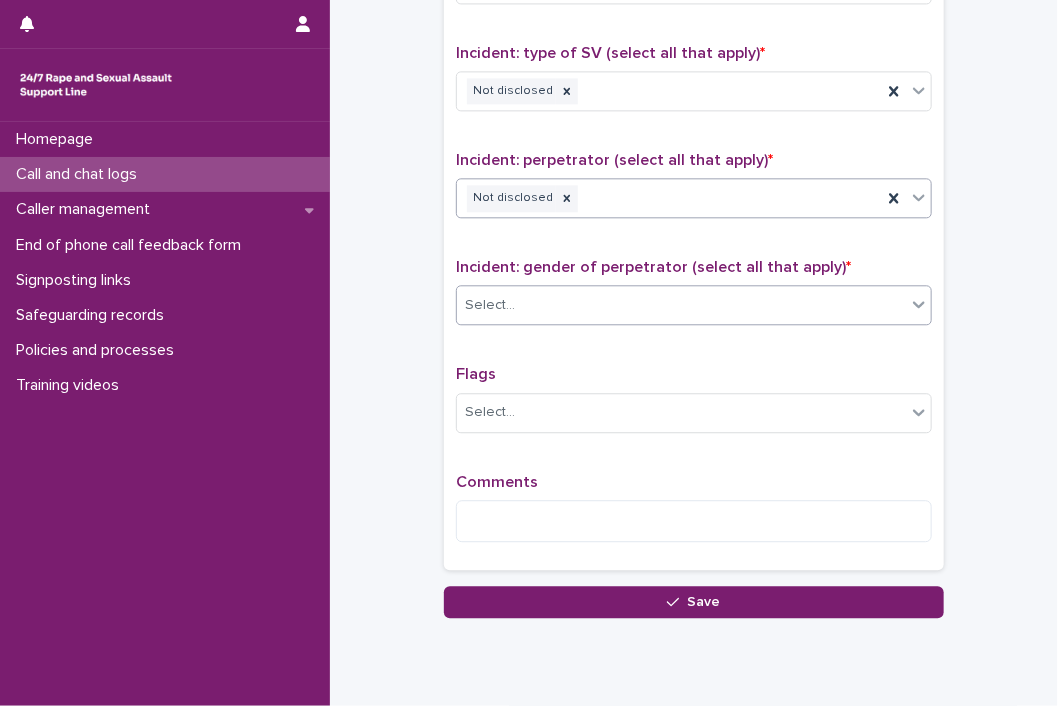 click 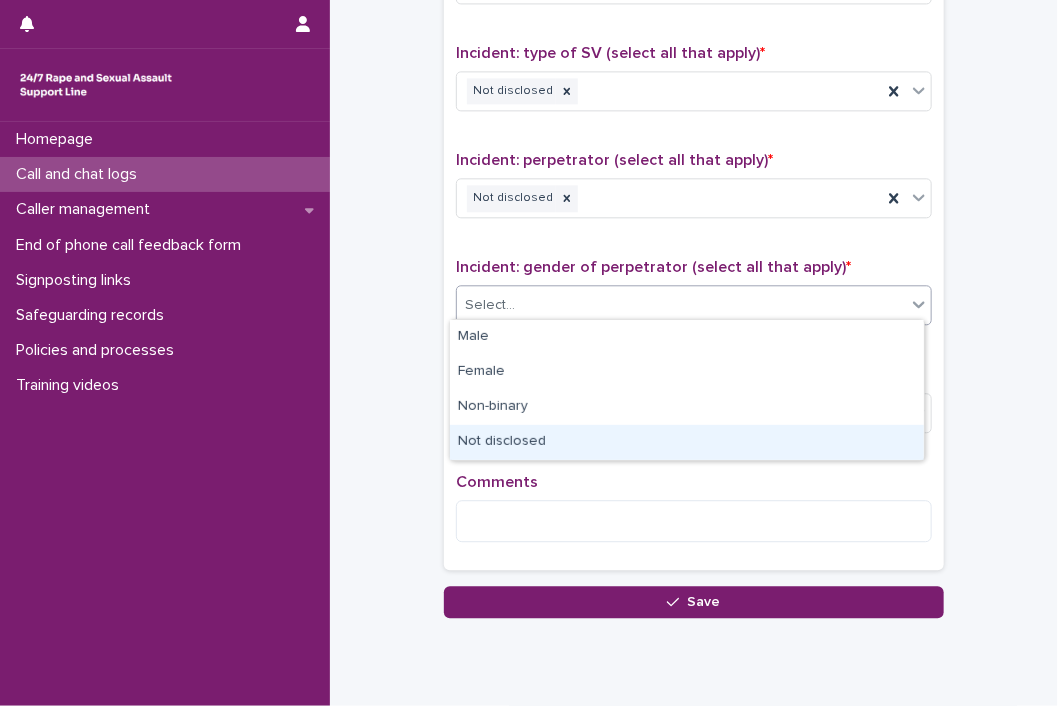 click on "Not disclosed" at bounding box center [687, 442] 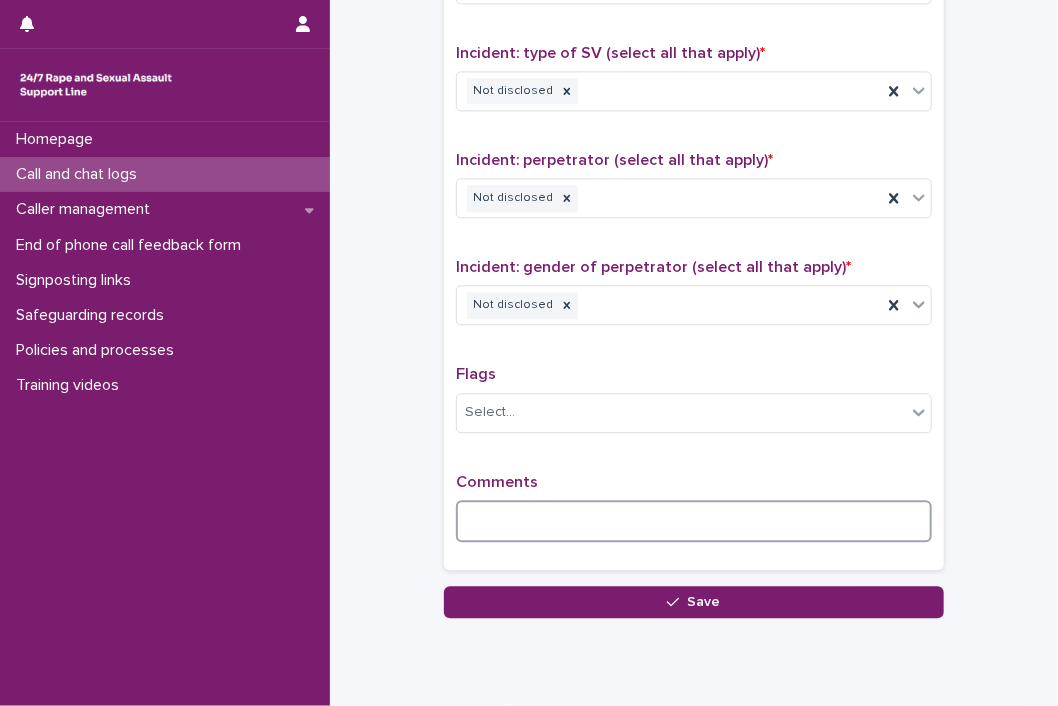 click at bounding box center [694, 521] 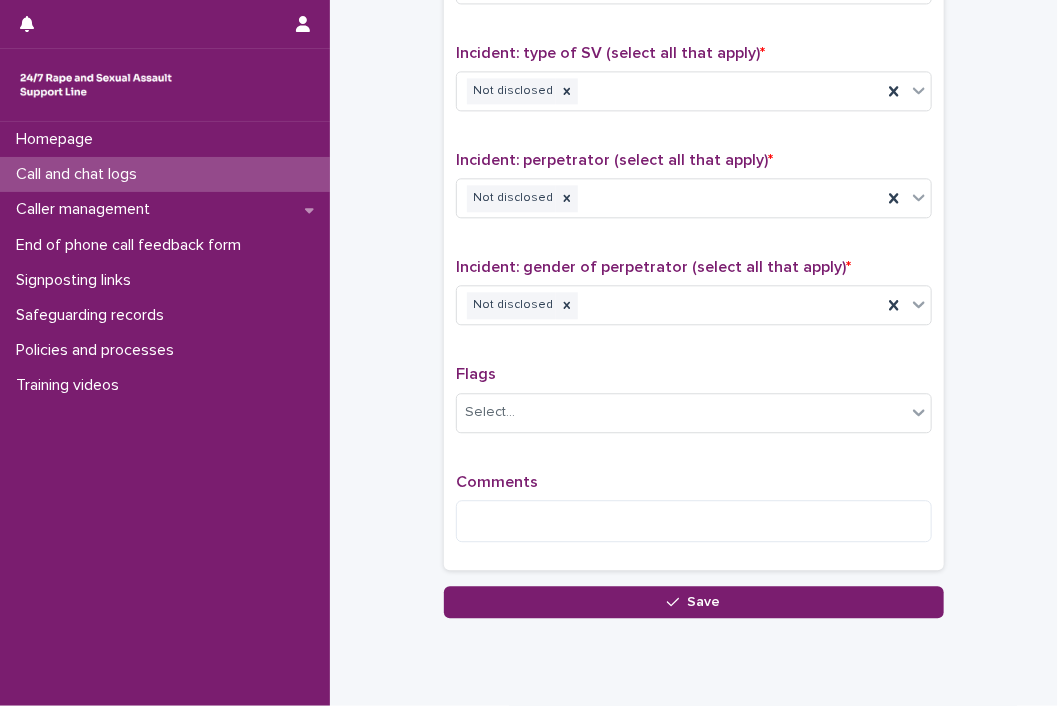 click on "Incident: time period (select all that apply) * [DATE] Incident: type of SV (select all that apply) * Not disclosed Incident: perpetrator (select all that apply) * Not disclosed Incident: gender of perpetrator (select all that apply) * Not disclosed Flags Select... Comments" at bounding box center [694, 140] 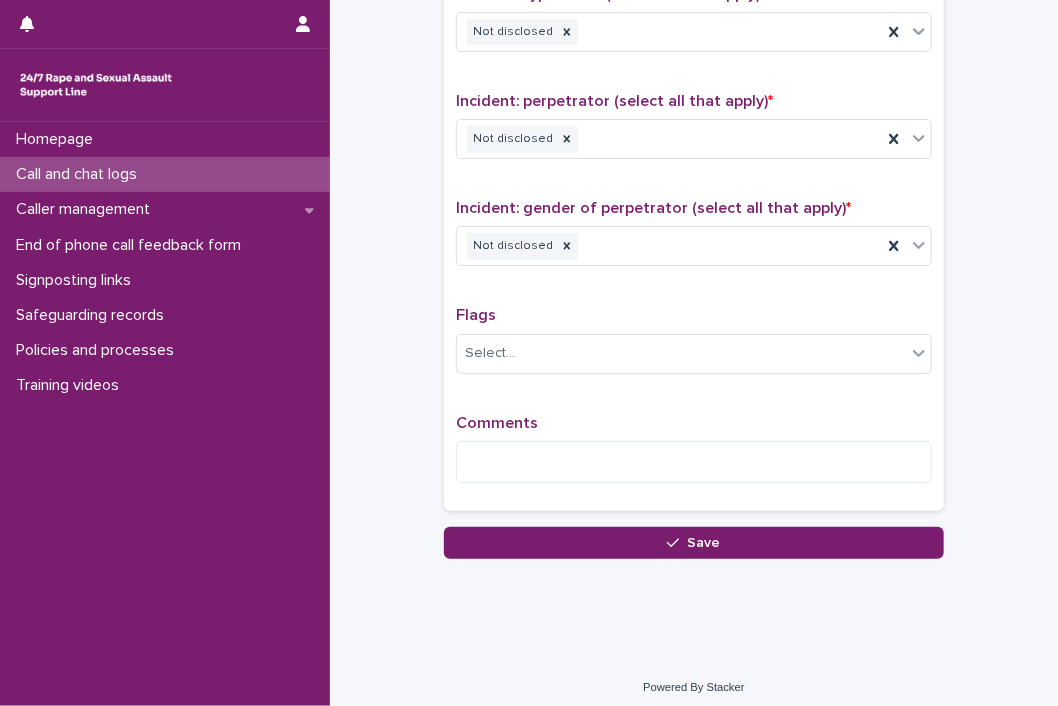 scroll, scrollTop: 1623, scrollLeft: 0, axis: vertical 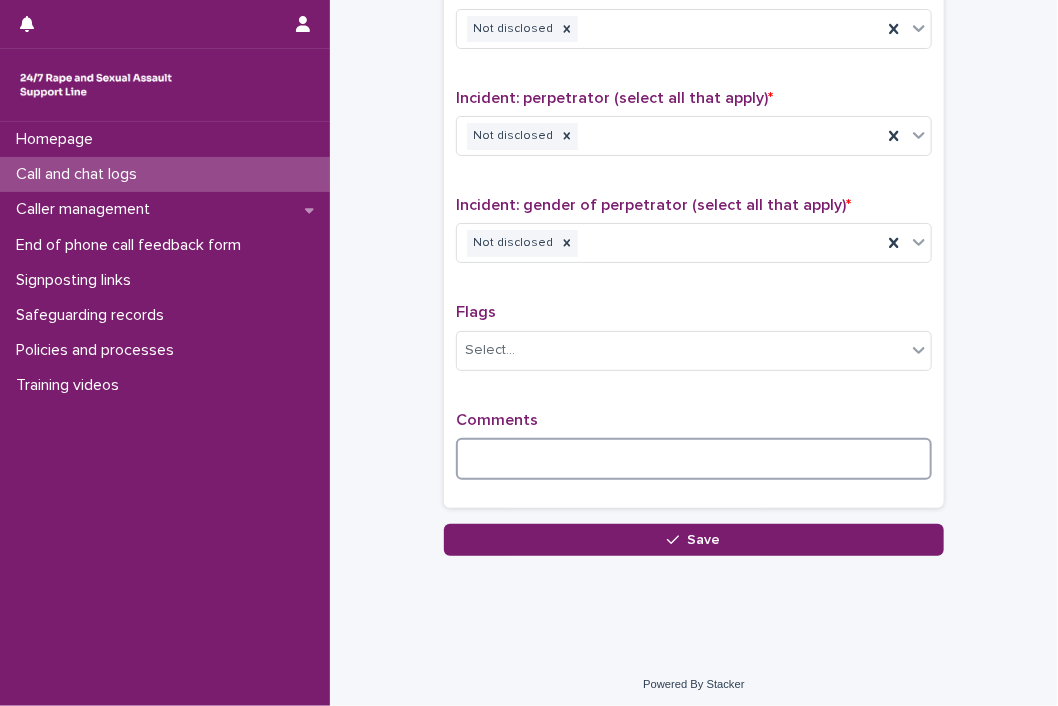 click at bounding box center (694, 459) 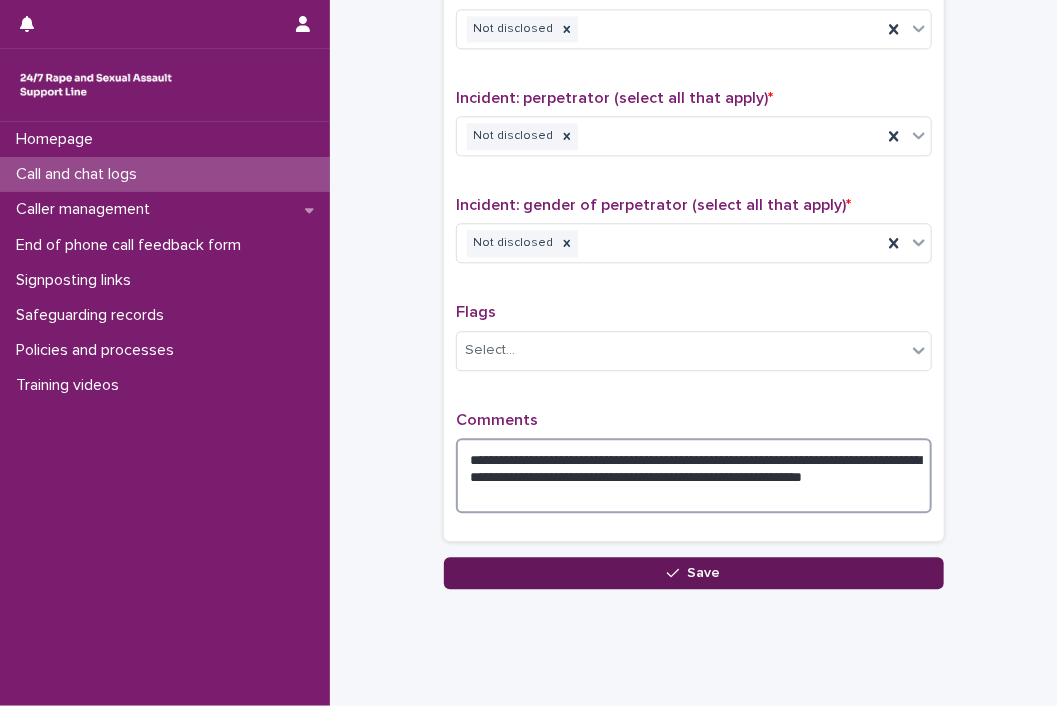 type on "**********" 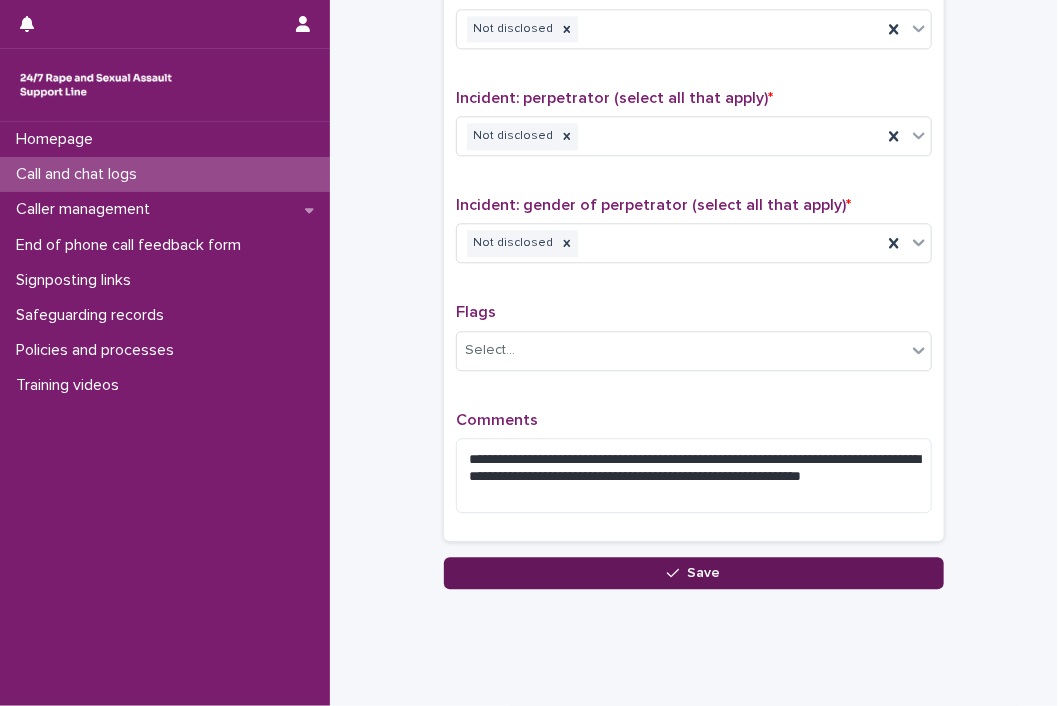 click 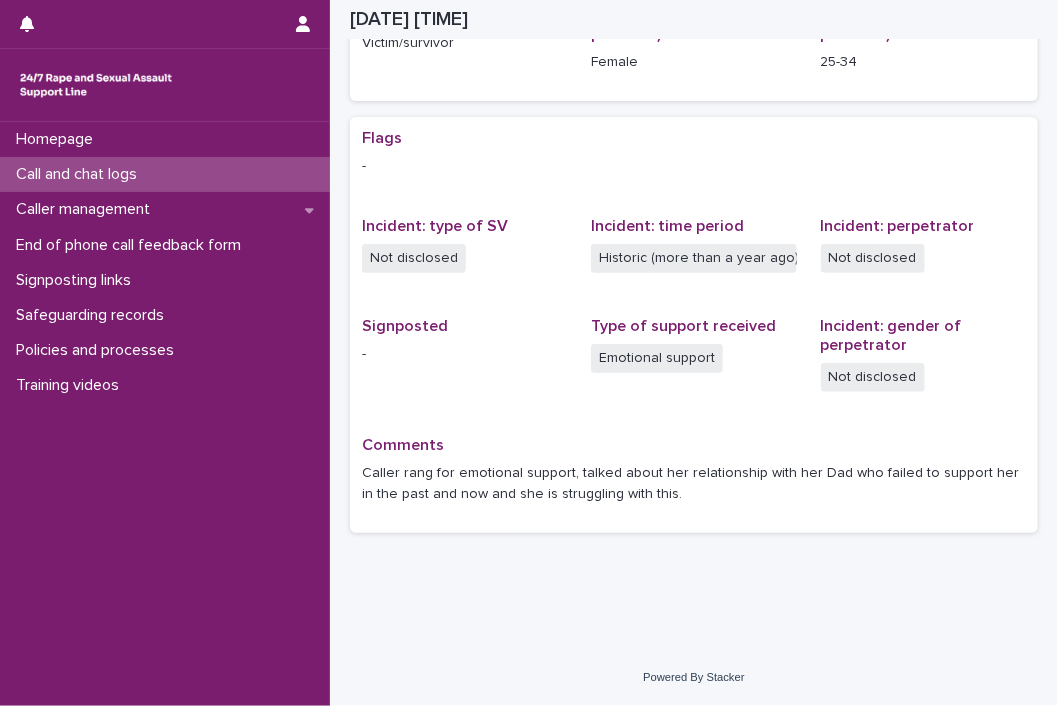 scroll, scrollTop: 336, scrollLeft: 0, axis: vertical 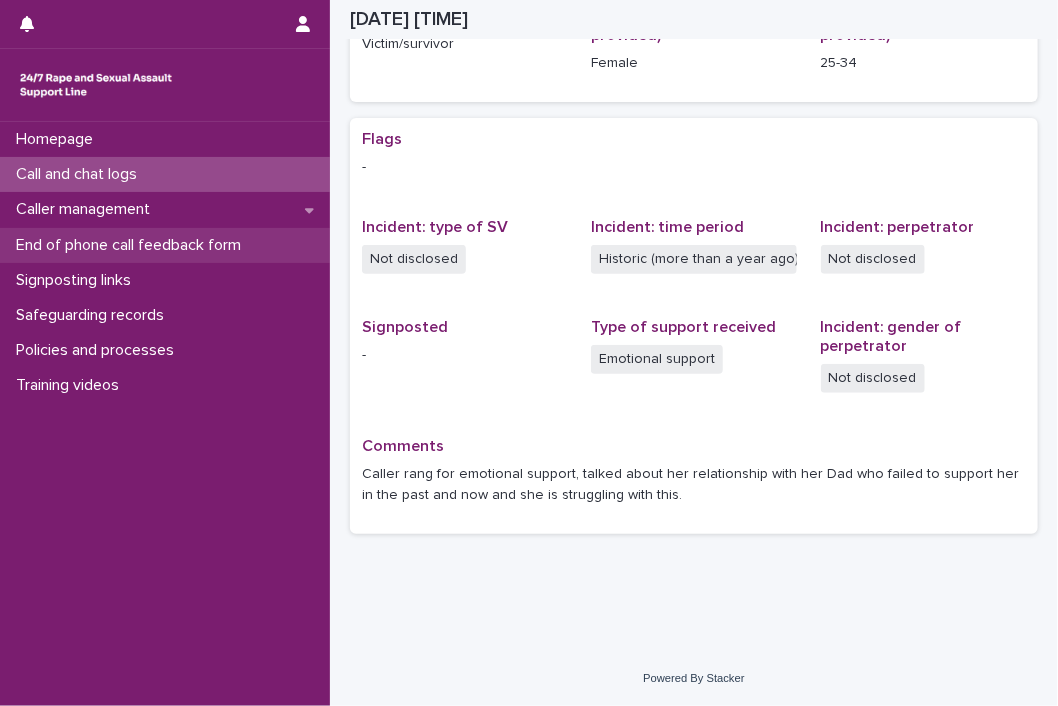 click on "End of phone call feedback form" at bounding box center (132, 245) 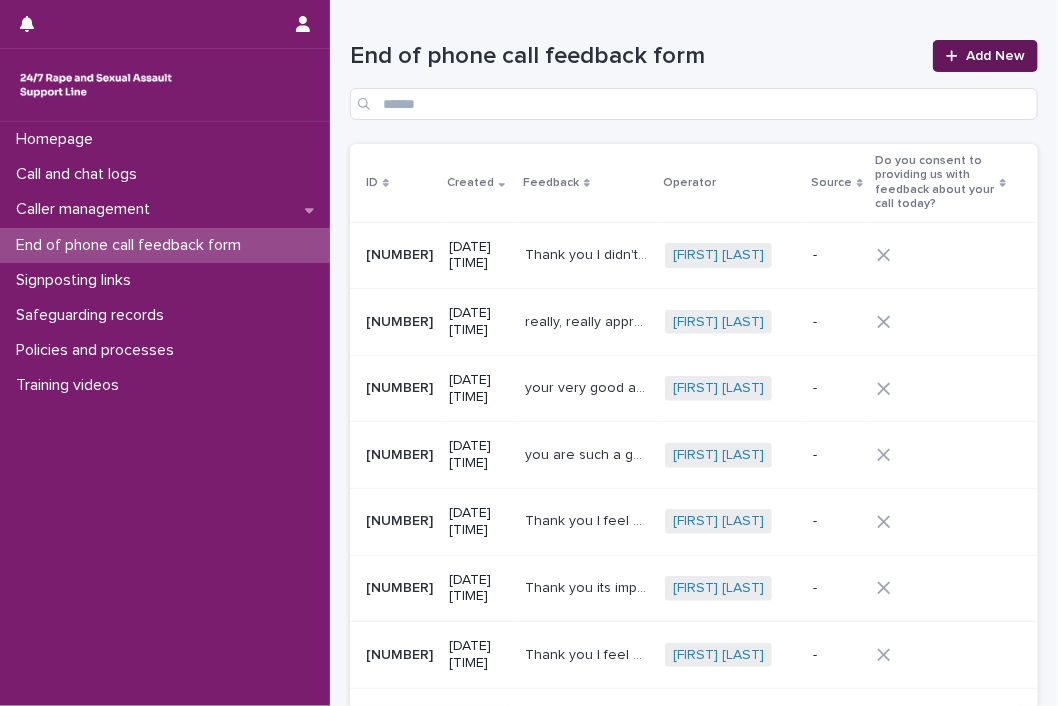 click on "Add New" at bounding box center (985, 56) 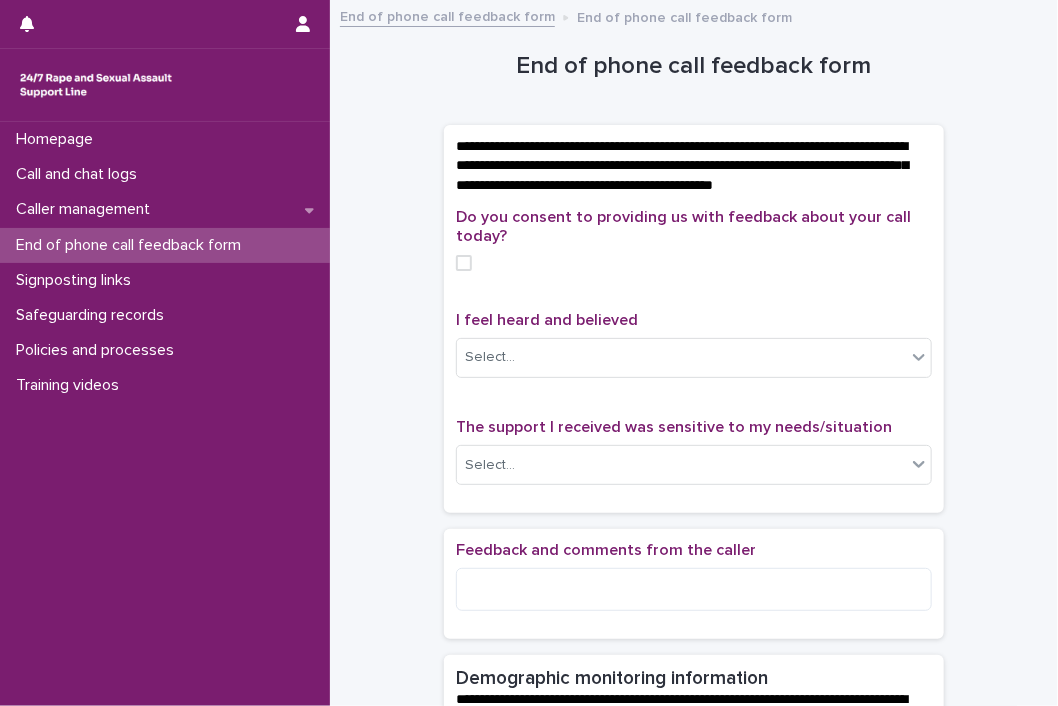 click at bounding box center [464, 263] 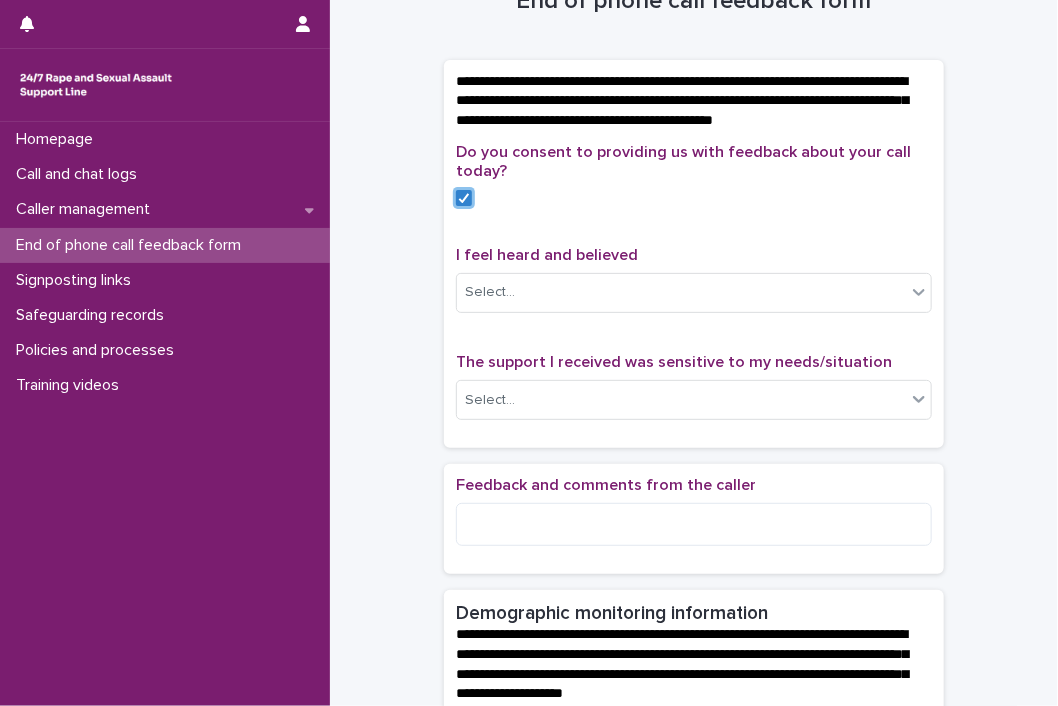 scroll, scrollTop: 100, scrollLeft: 0, axis: vertical 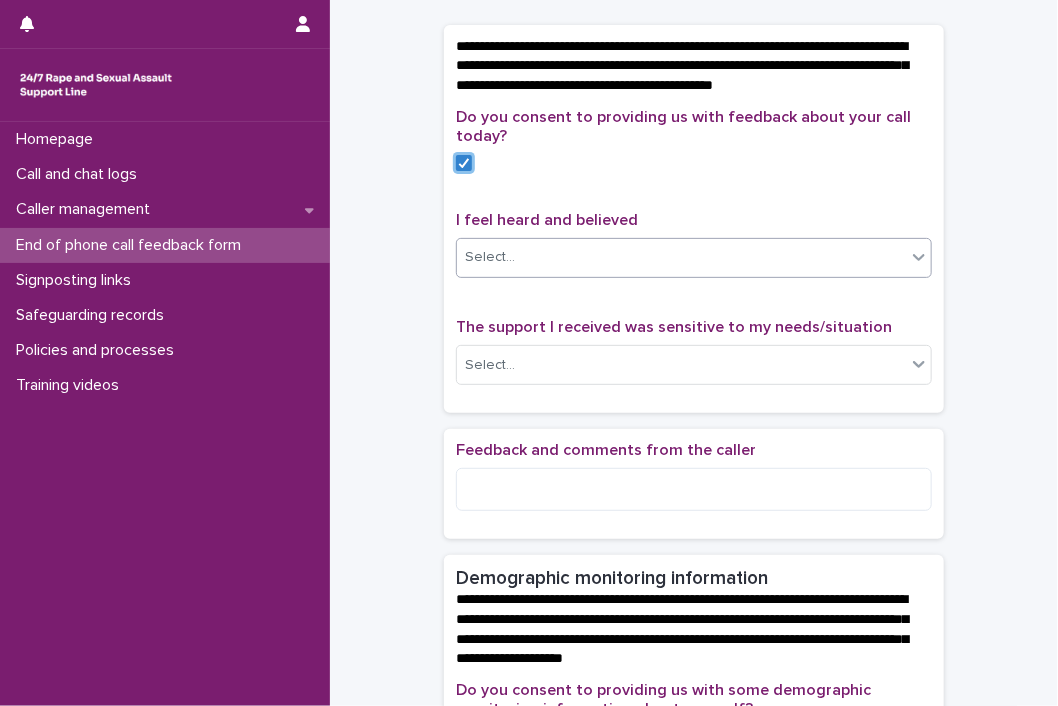 click 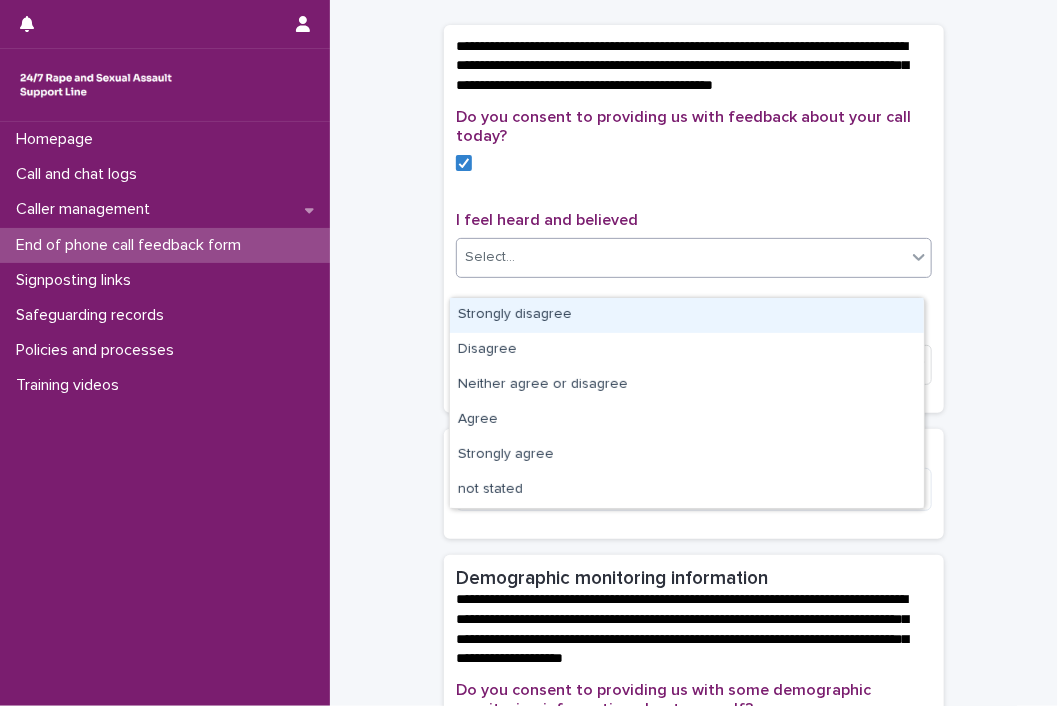 click 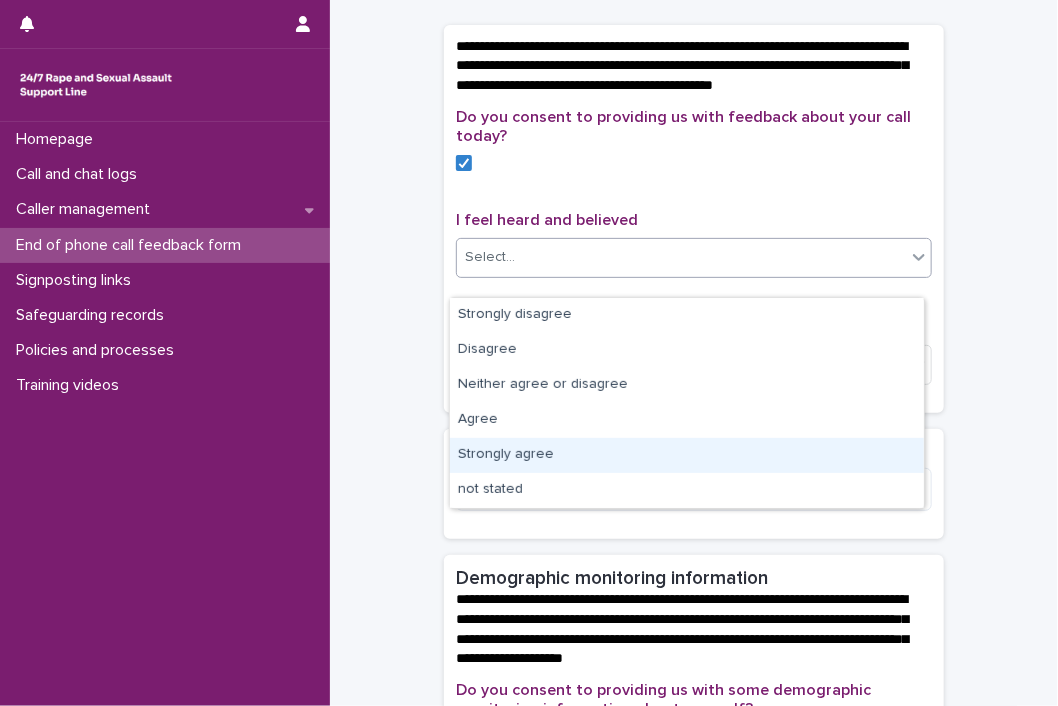 click on "Strongly agree" at bounding box center (687, 455) 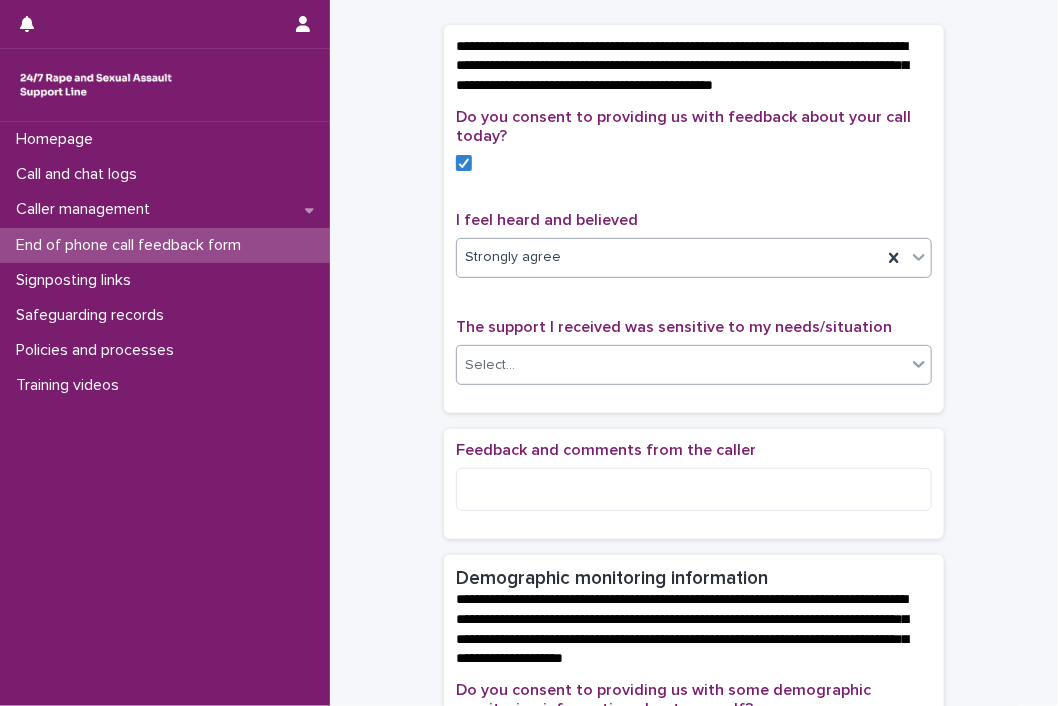click 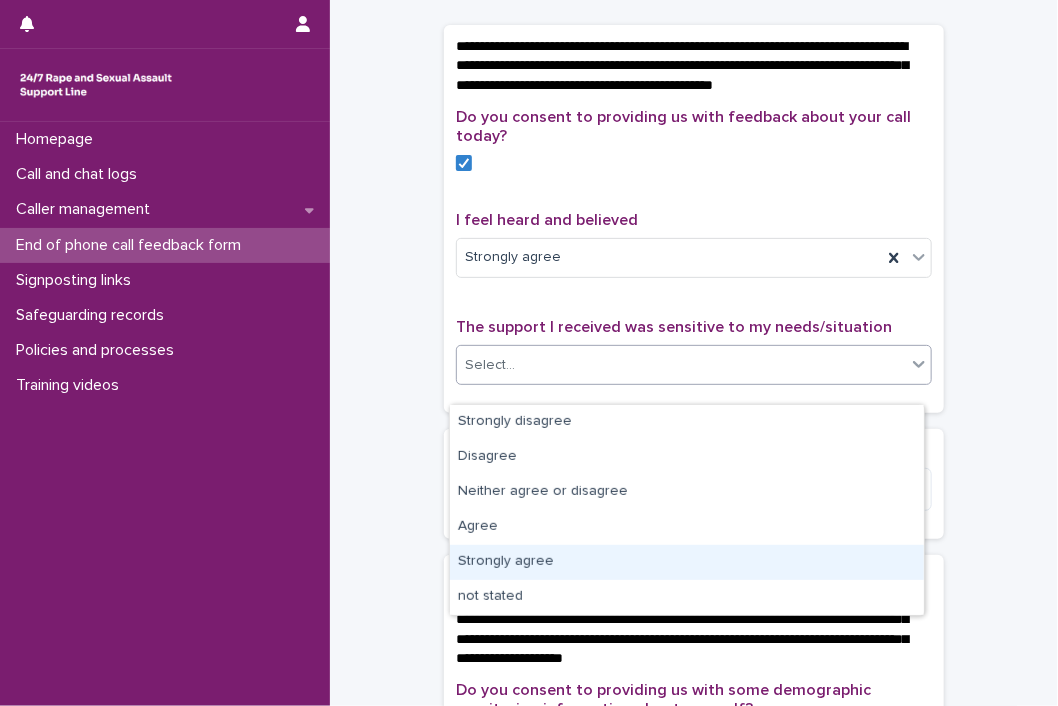 click on "Strongly agree" at bounding box center [687, 562] 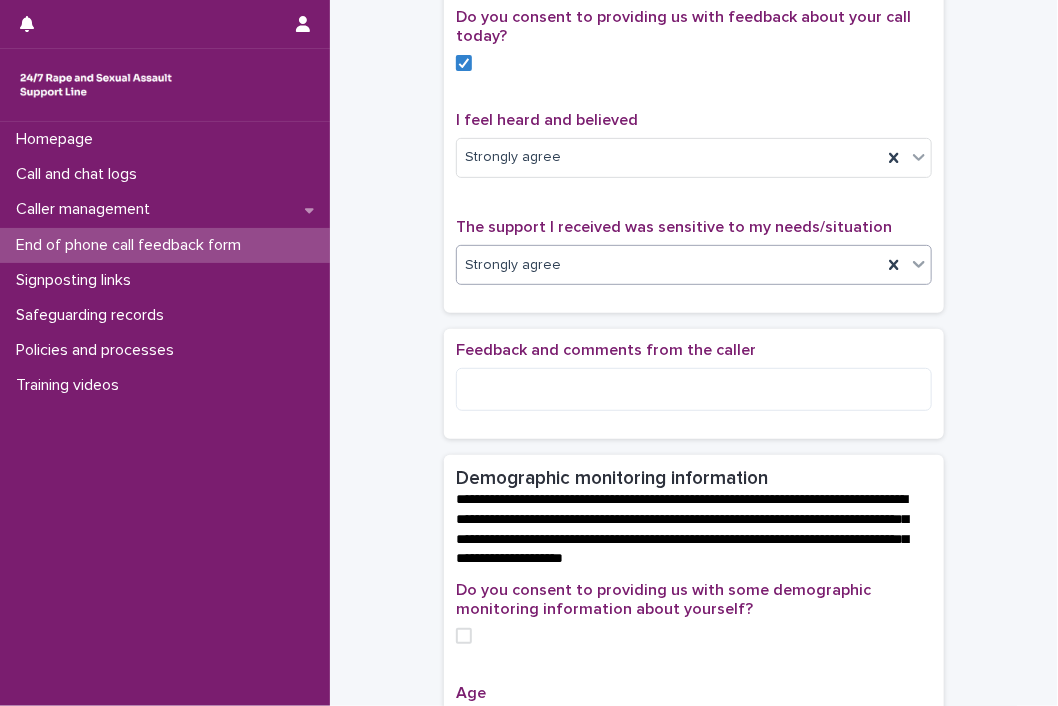 scroll, scrollTop: 300, scrollLeft: 0, axis: vertical 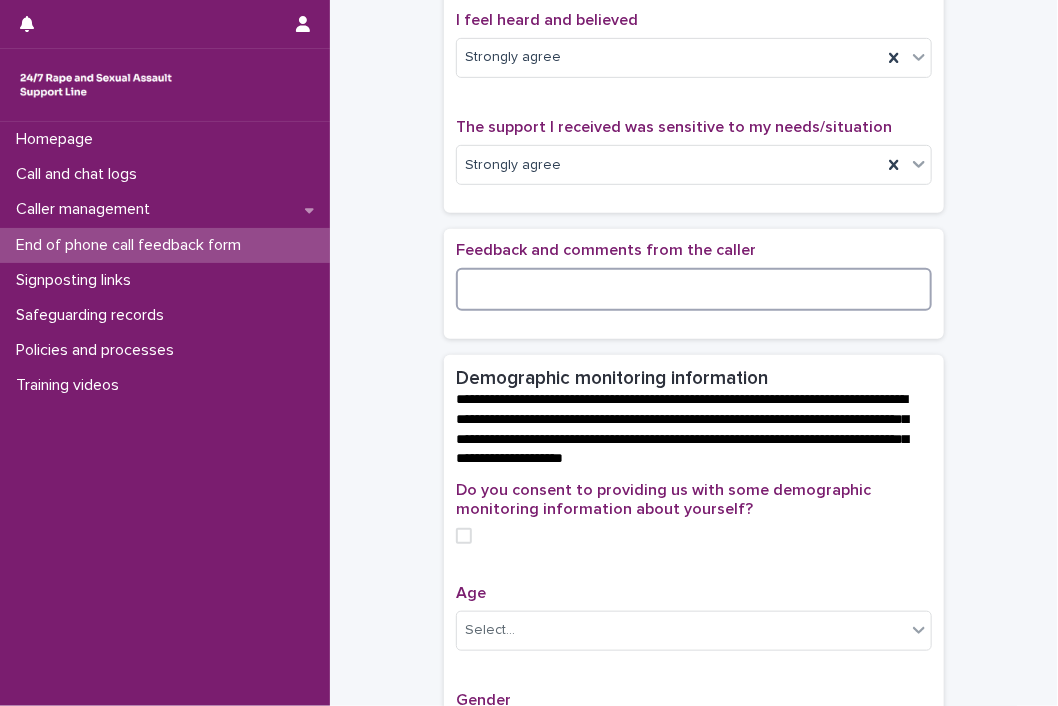 click at bounding box center (694, 289) 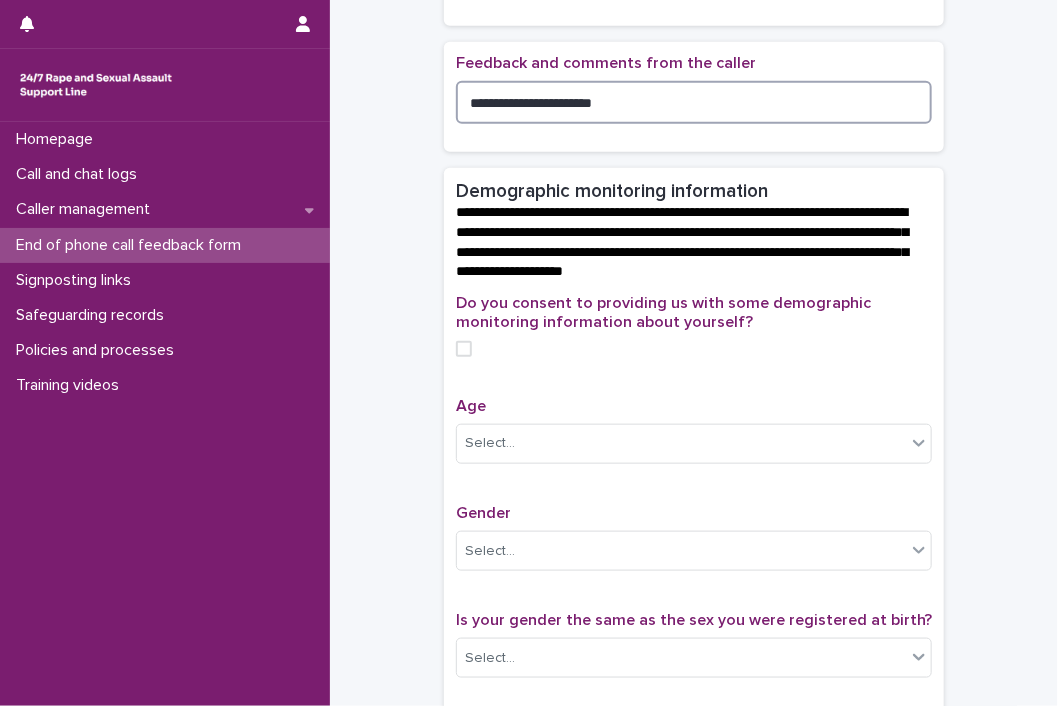 scroll, scrollTop: 500, scrollLeft: 0, axis: vertical 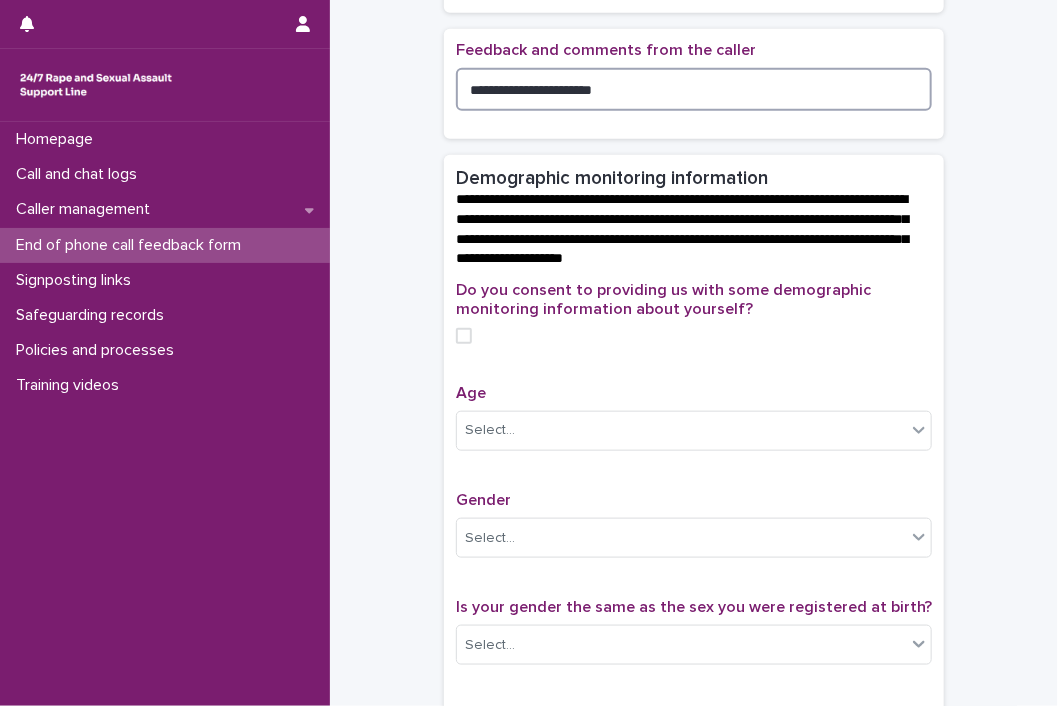 click at bounding box center [464, 336] 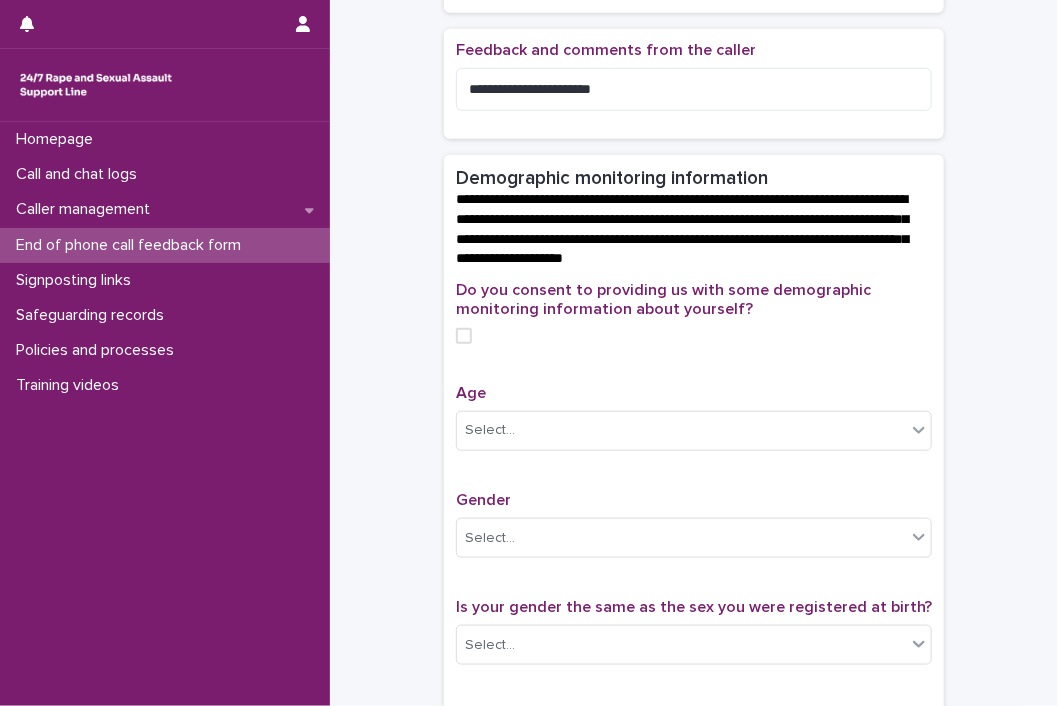 click at bounding box center (464, 336) 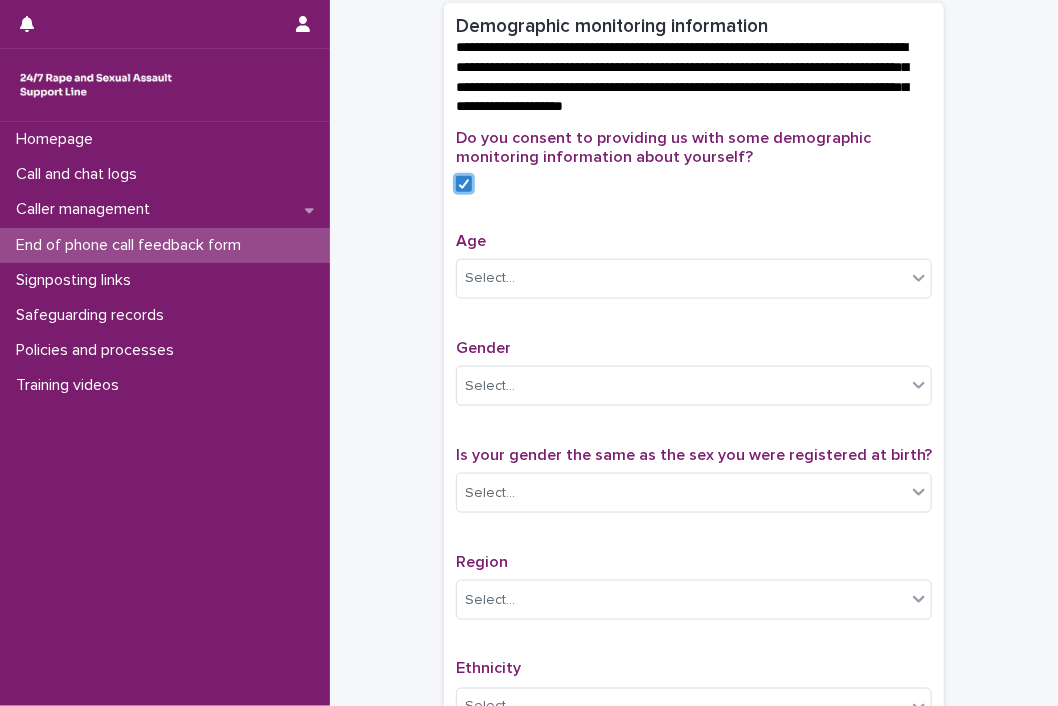 scroll, scrollTop: 700, scrollLeft: 0, axis: vertical 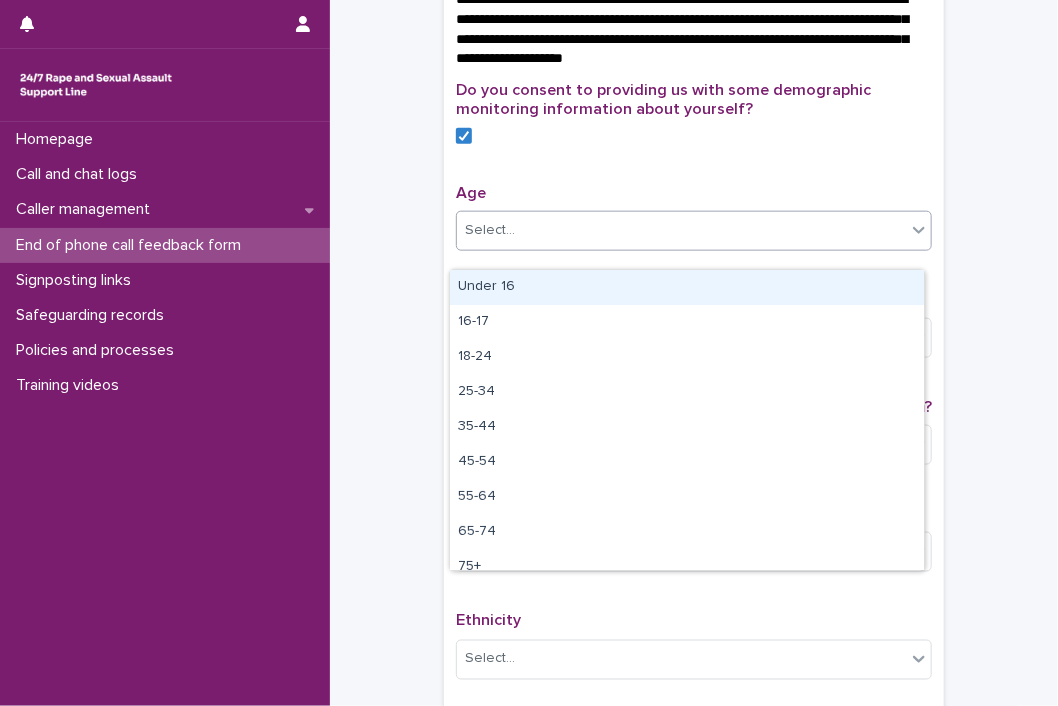 click 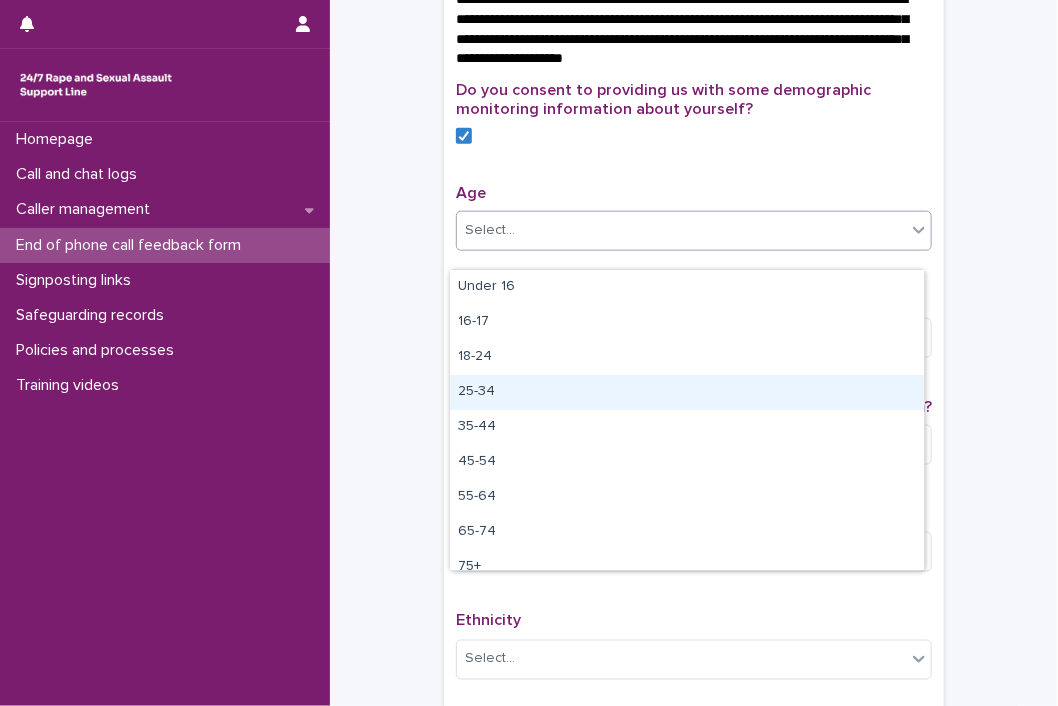 click on "25-34" at bounding box center [687, 392] 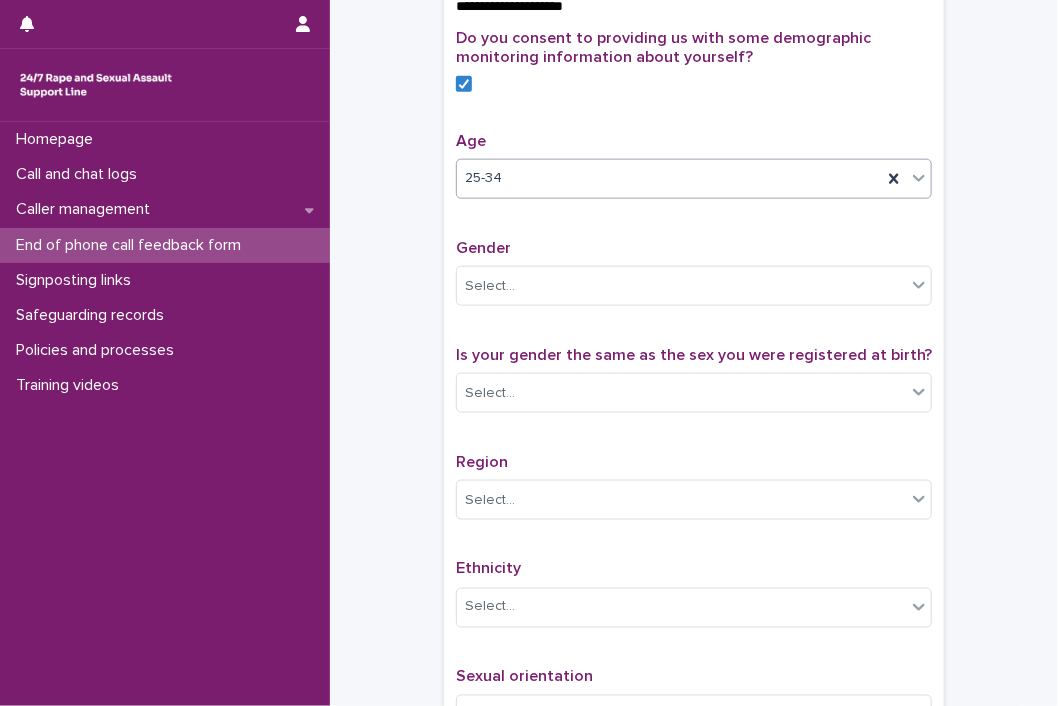 scroll, scrollTop: 800, scrollLeft: 0, axis: vertical 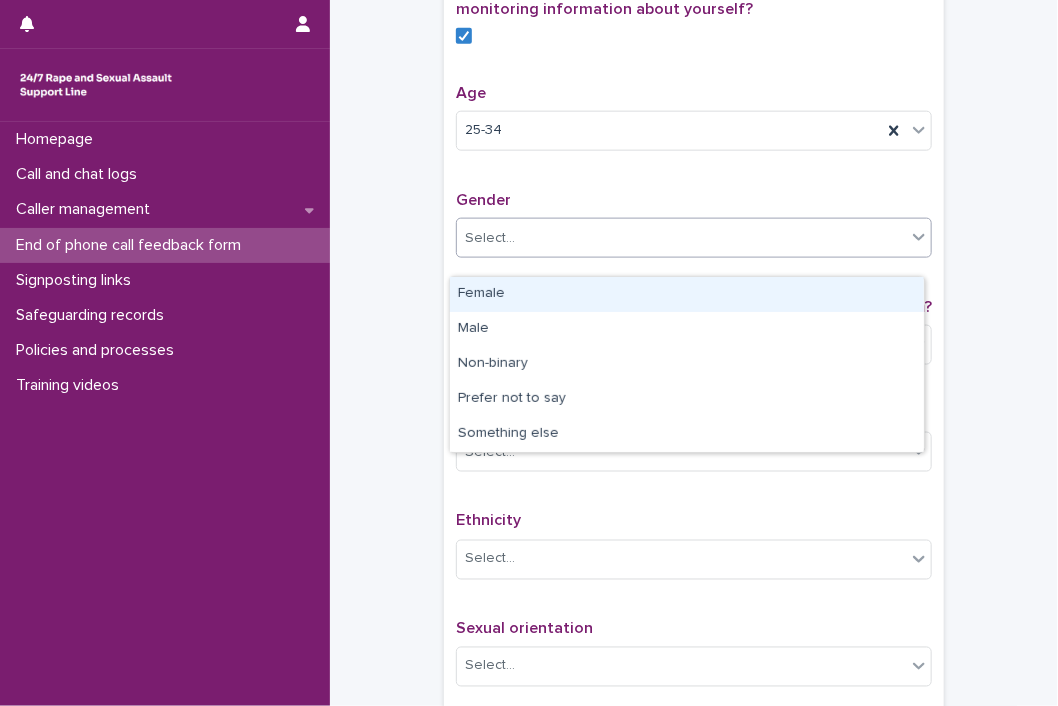 click 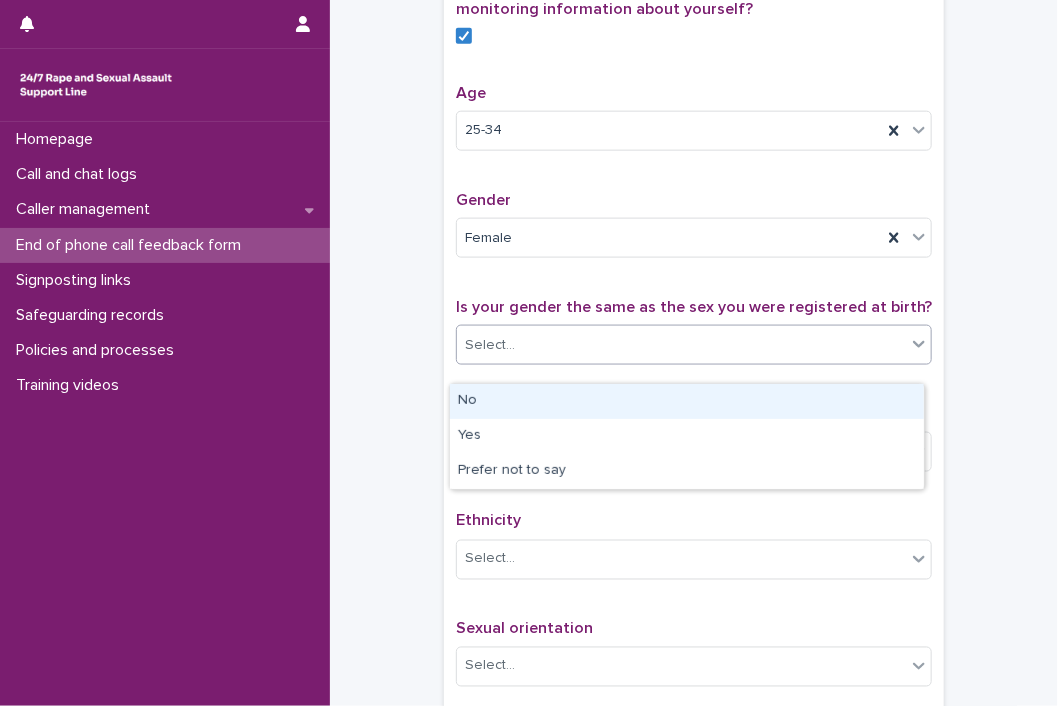 click 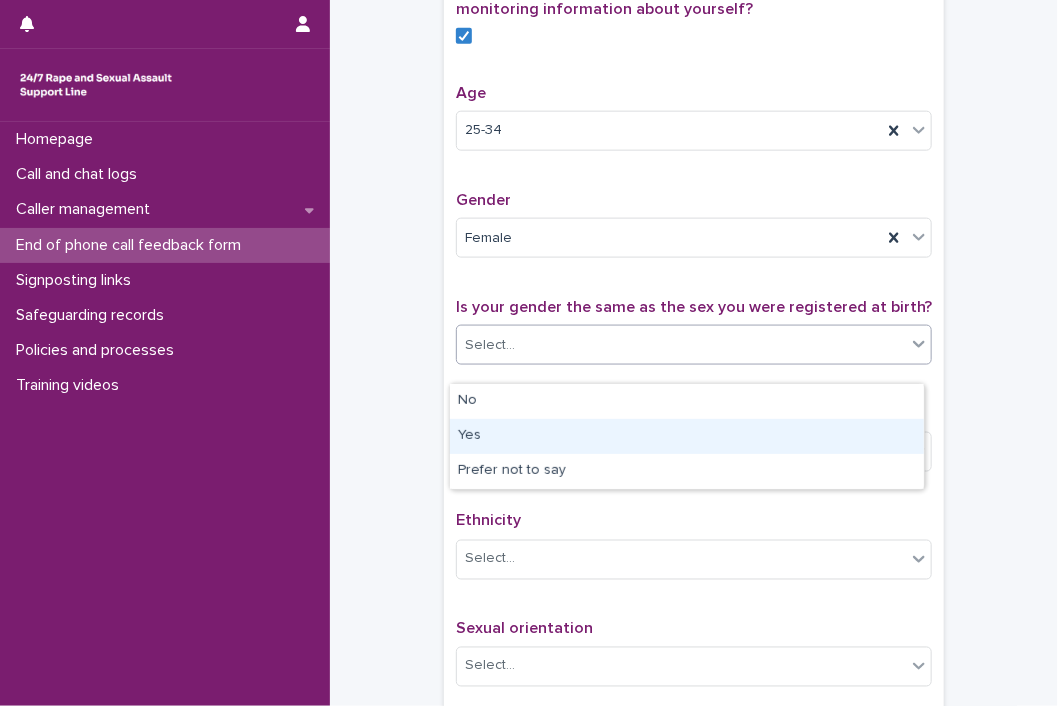 click on "Yes" at bounding box center (687, 436) 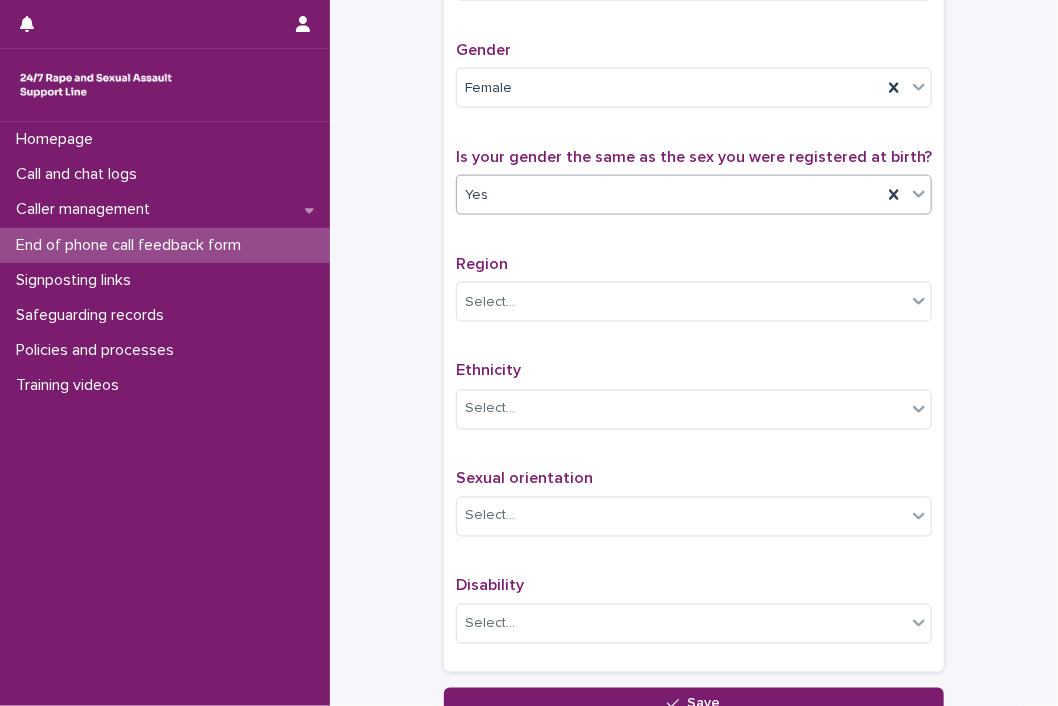 scroll, scrollTop: 1000, scrollLeft: 0, axis: vertical 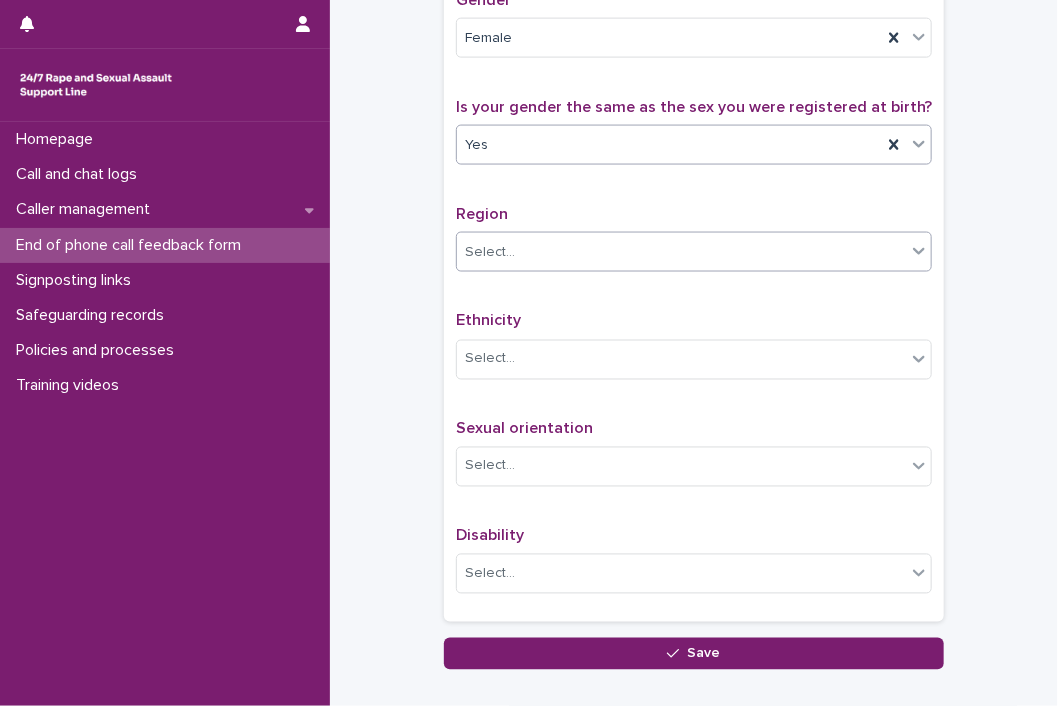 click 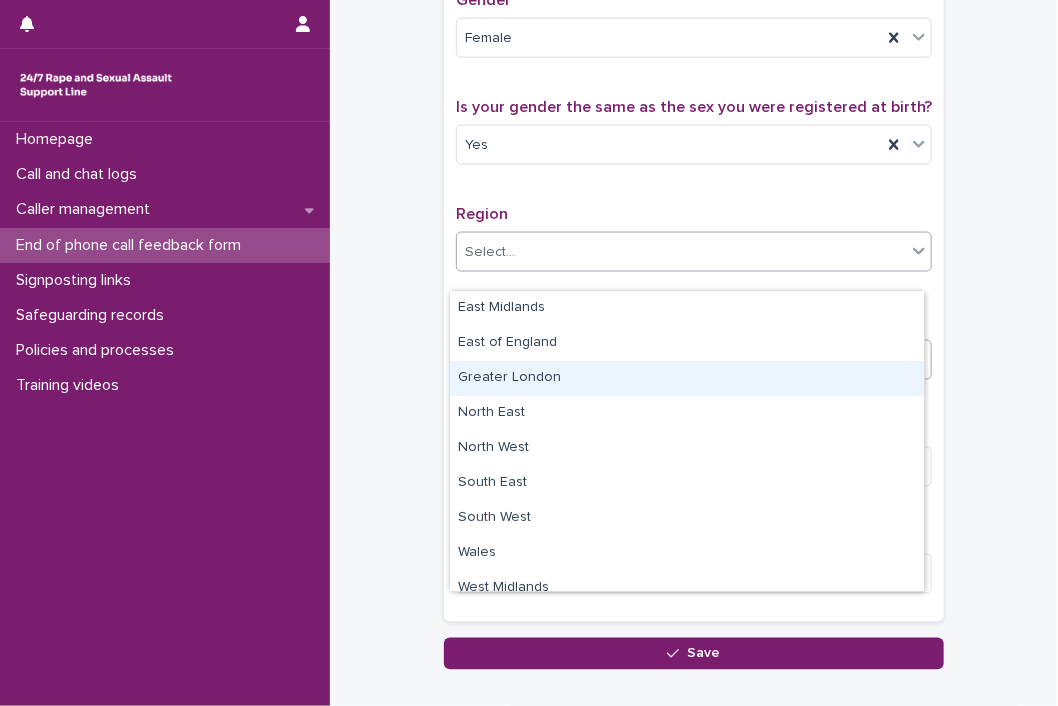 click on "Greater London" at bounding box center [687, 378] 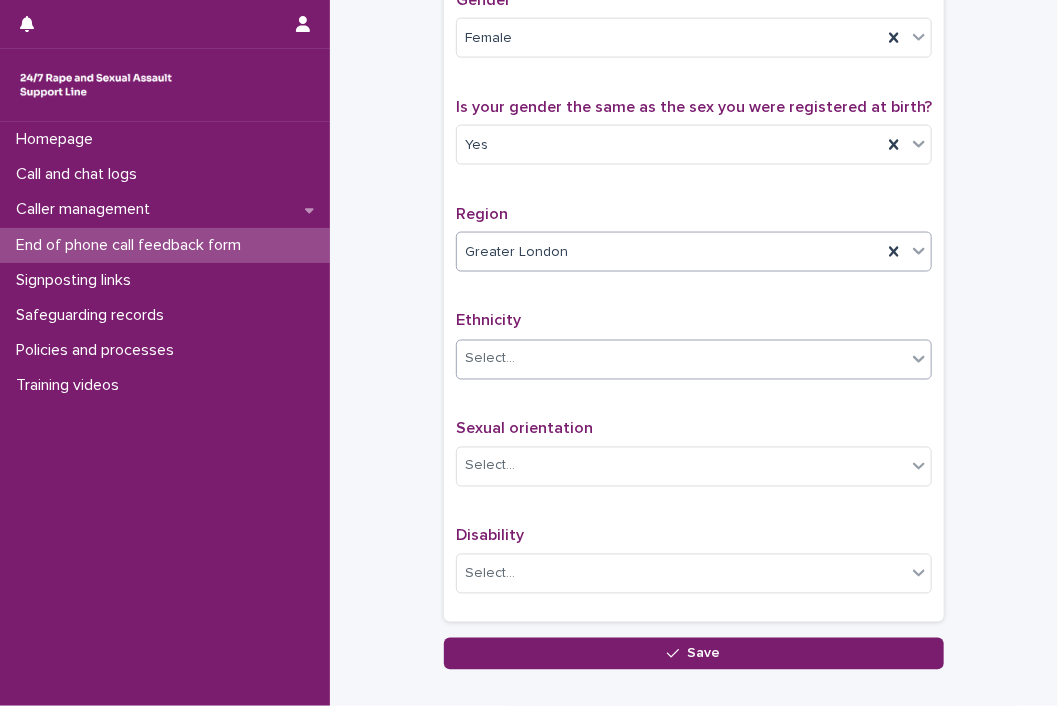 click 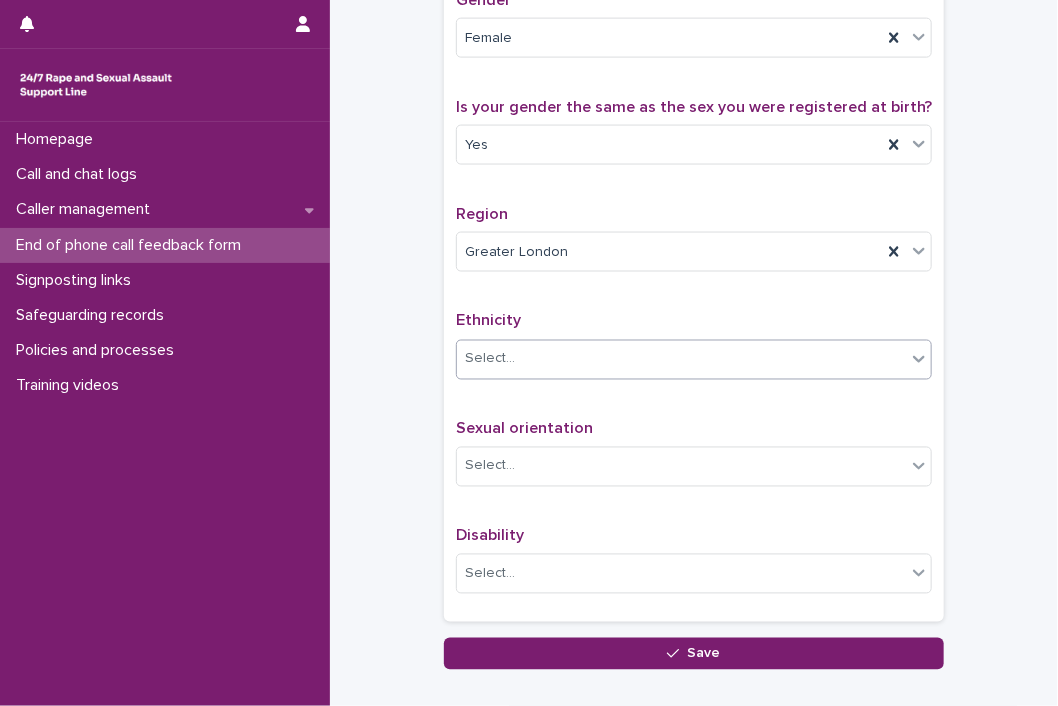 click 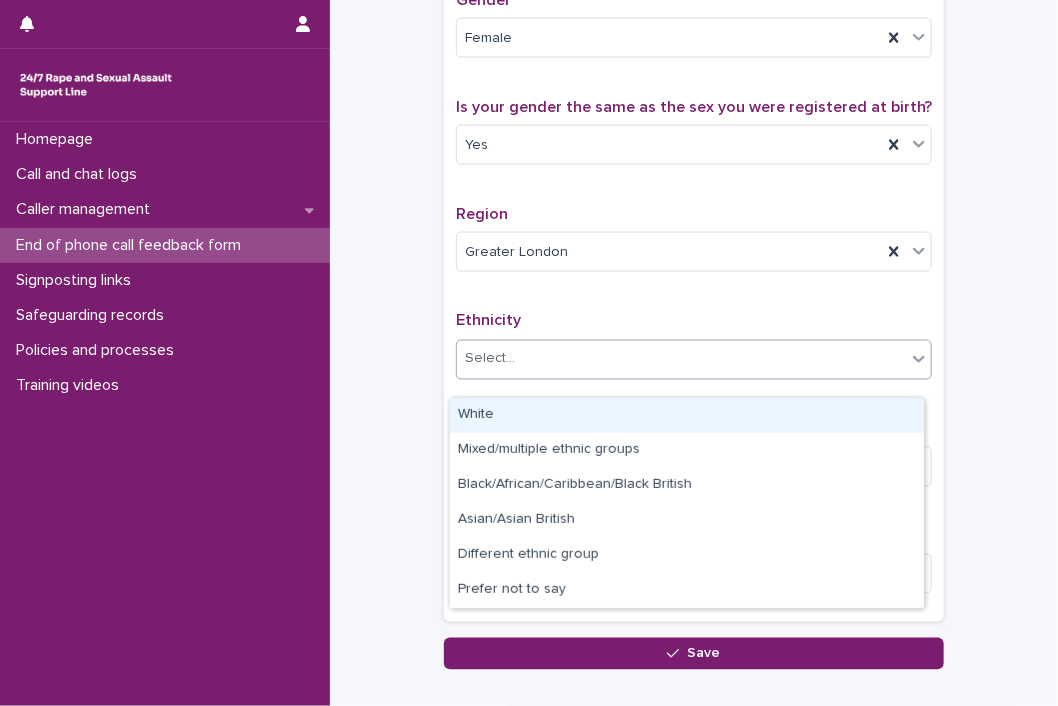 click 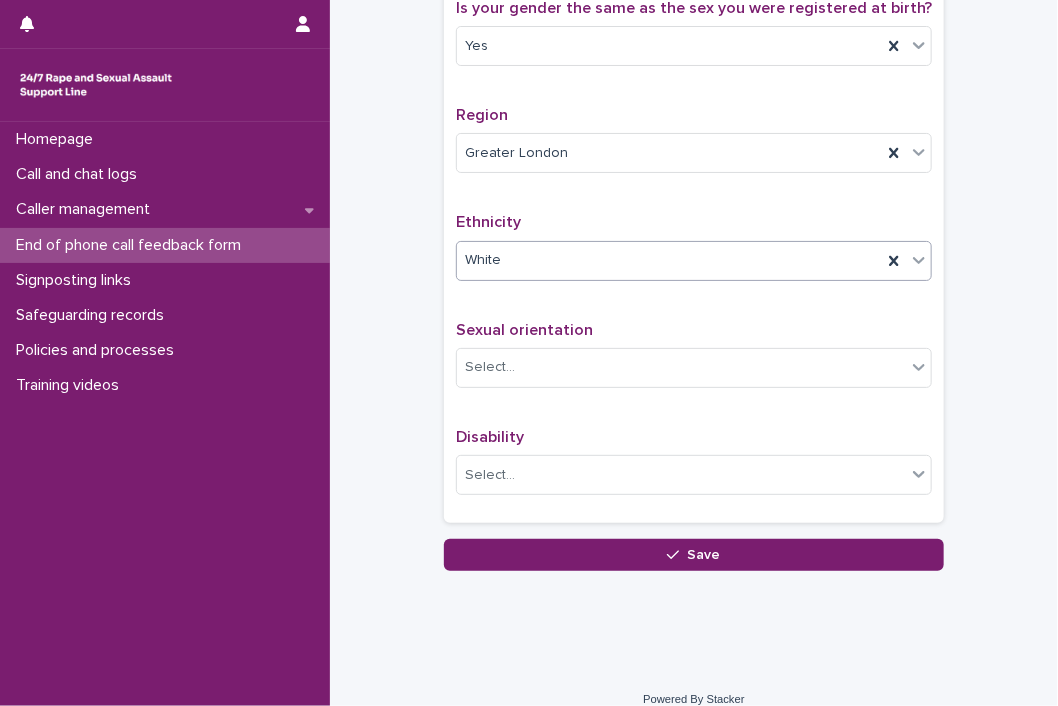 scroll, scrollTop: 1100, scrollLeft: 0, axis: vertical 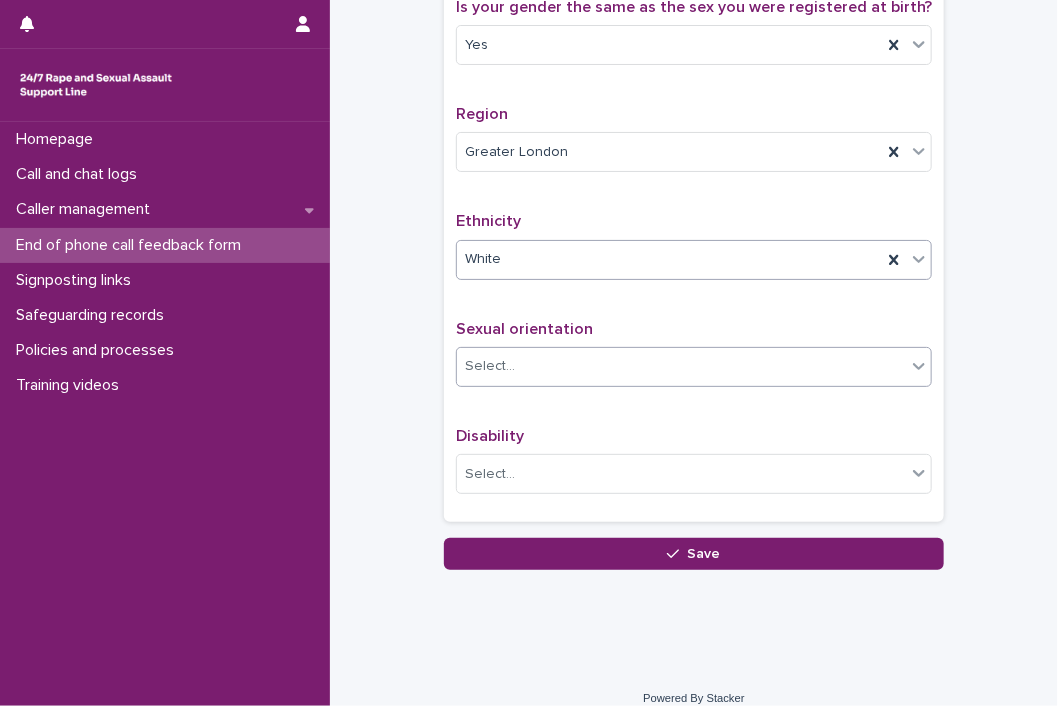 click 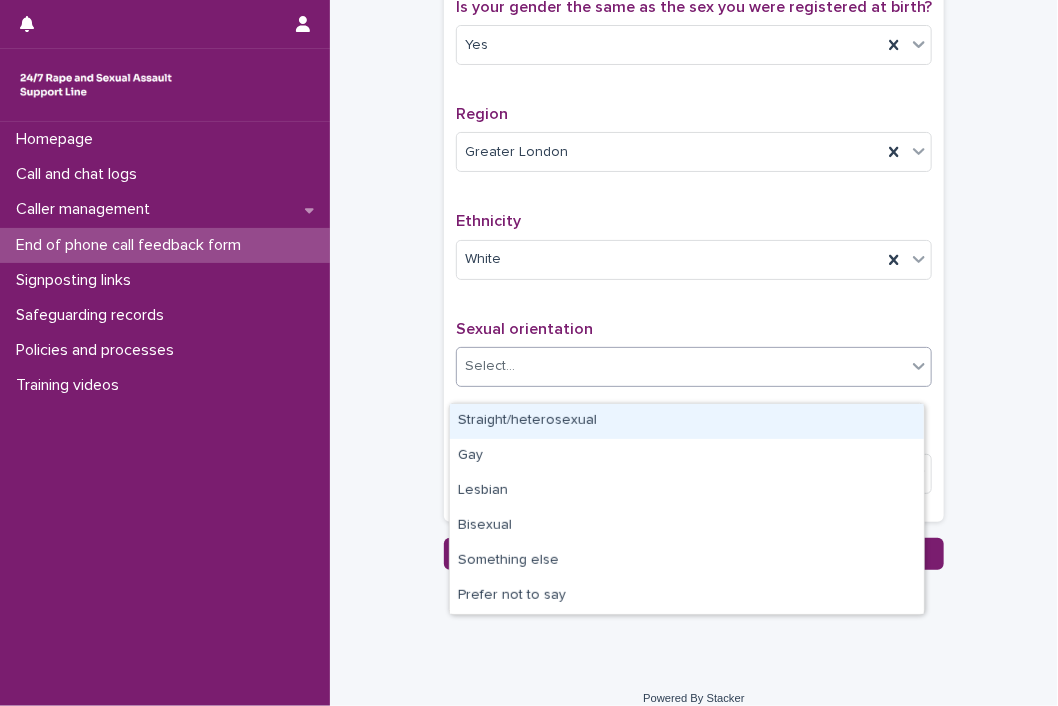 drag, startPoint x: 576, startPoint y: 423, endPoint x: 636, endPoint y: 413, distance: 60.827625 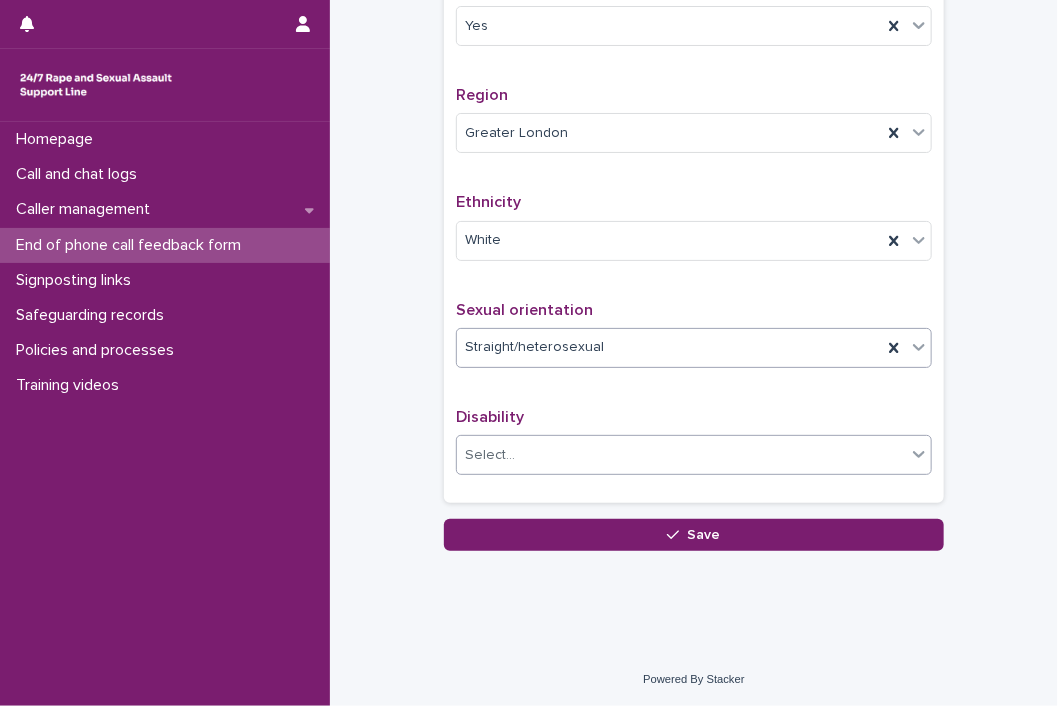scroll, scrollTop: 1136, scrollLeft: 0, axis: vertical 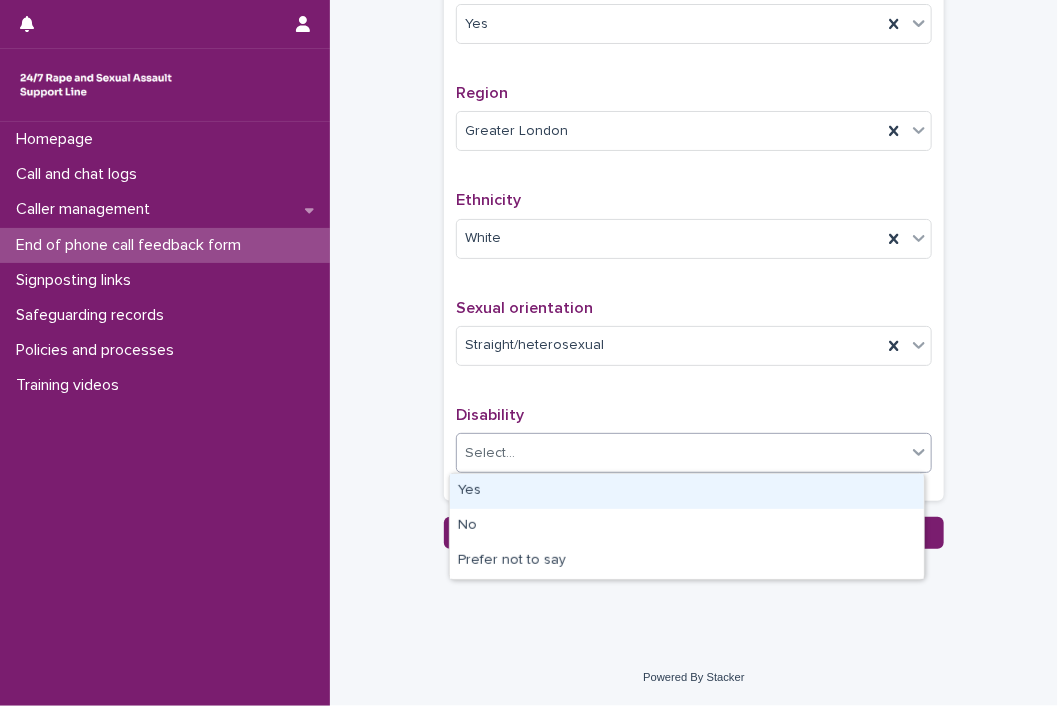 click 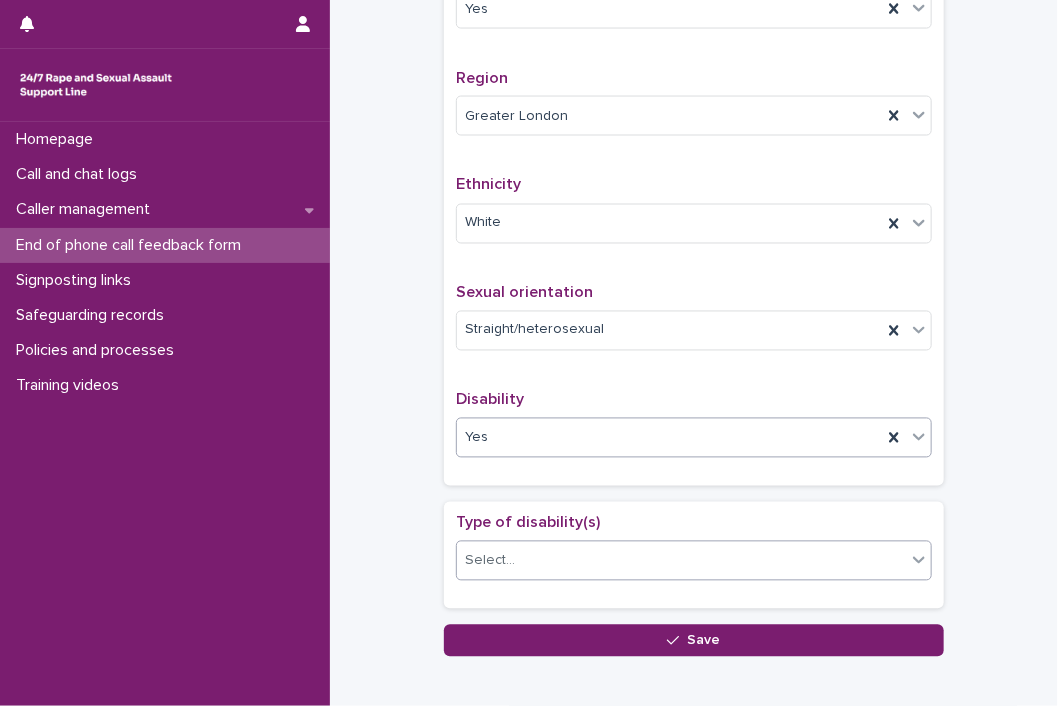 click 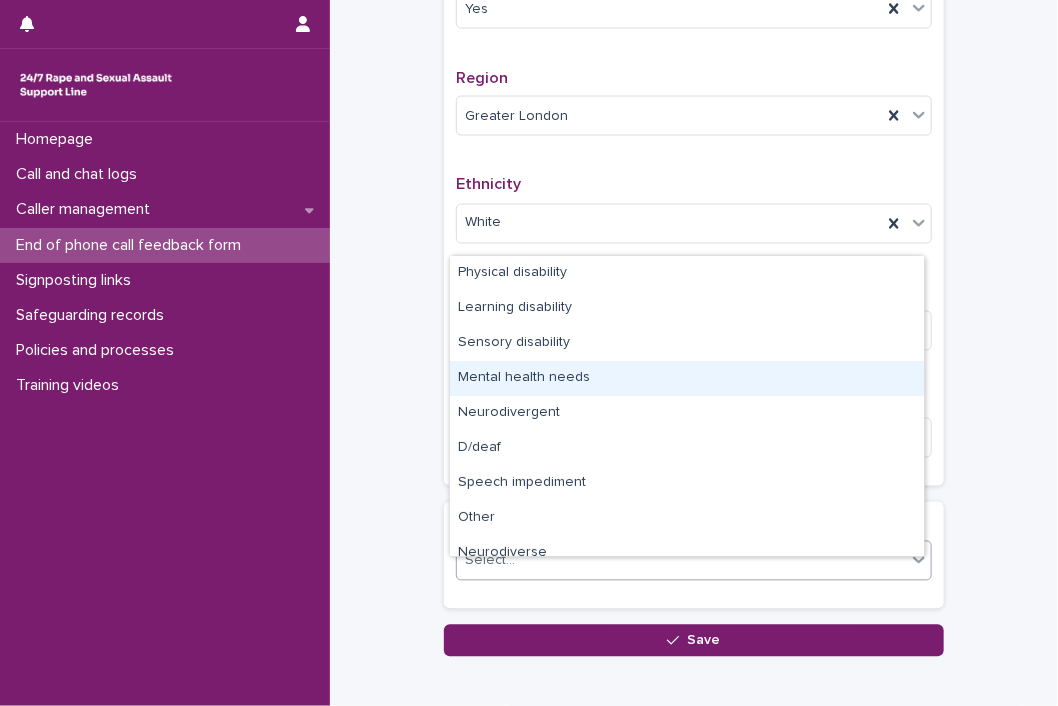 click on "Mental health needs" at bounding box center [687, 378] 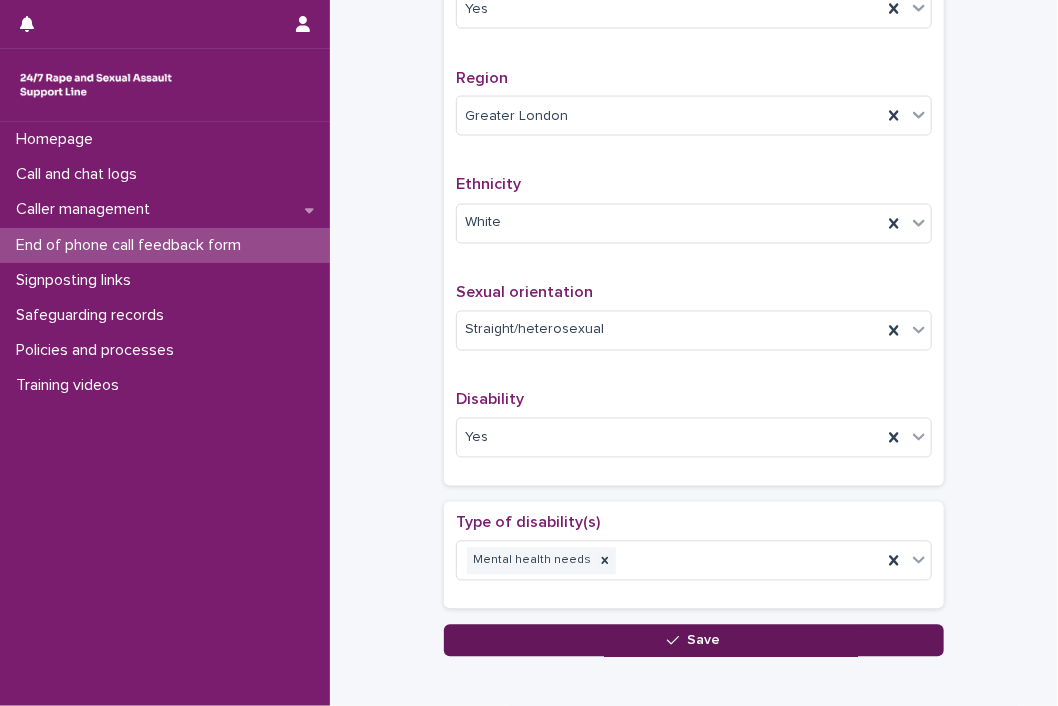 click on "Save" at bounding box center (694, 641) 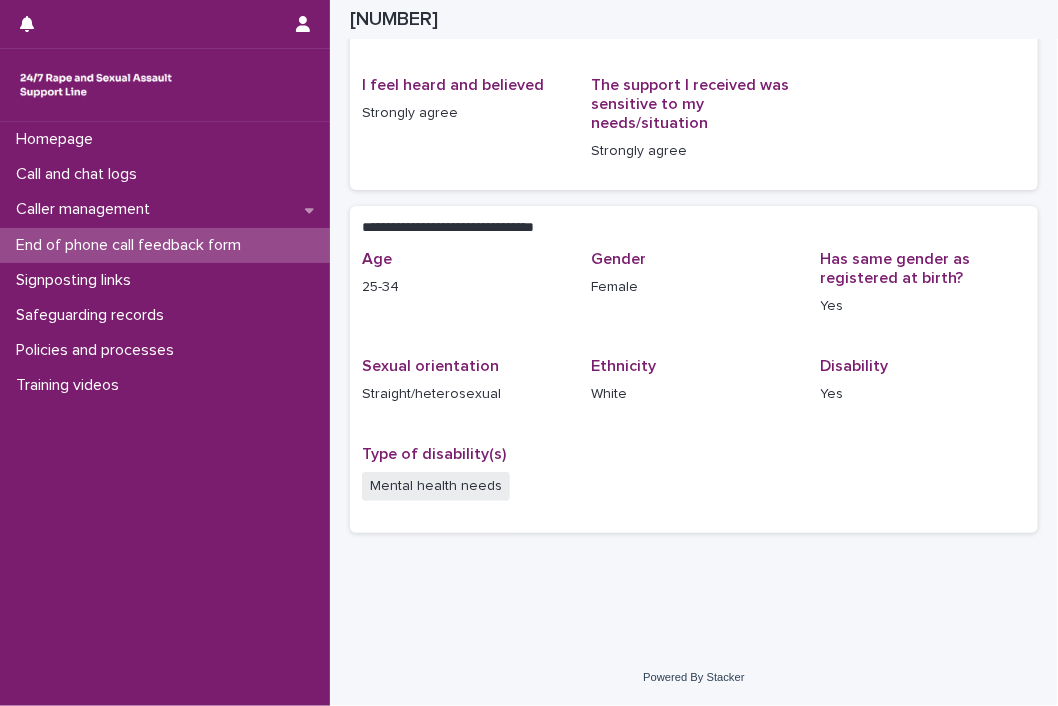 scroll, scrollTop: 247, scrollLeft: 0, axis: vertical 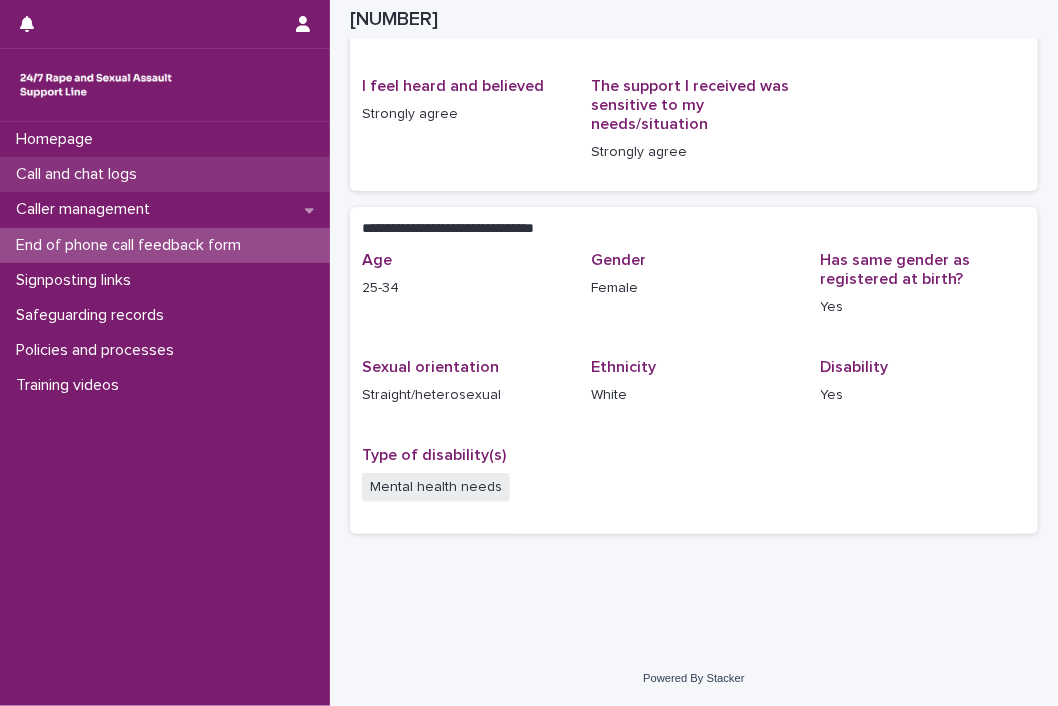 click on "Call and chat logs" at bounding box center [80, 174] 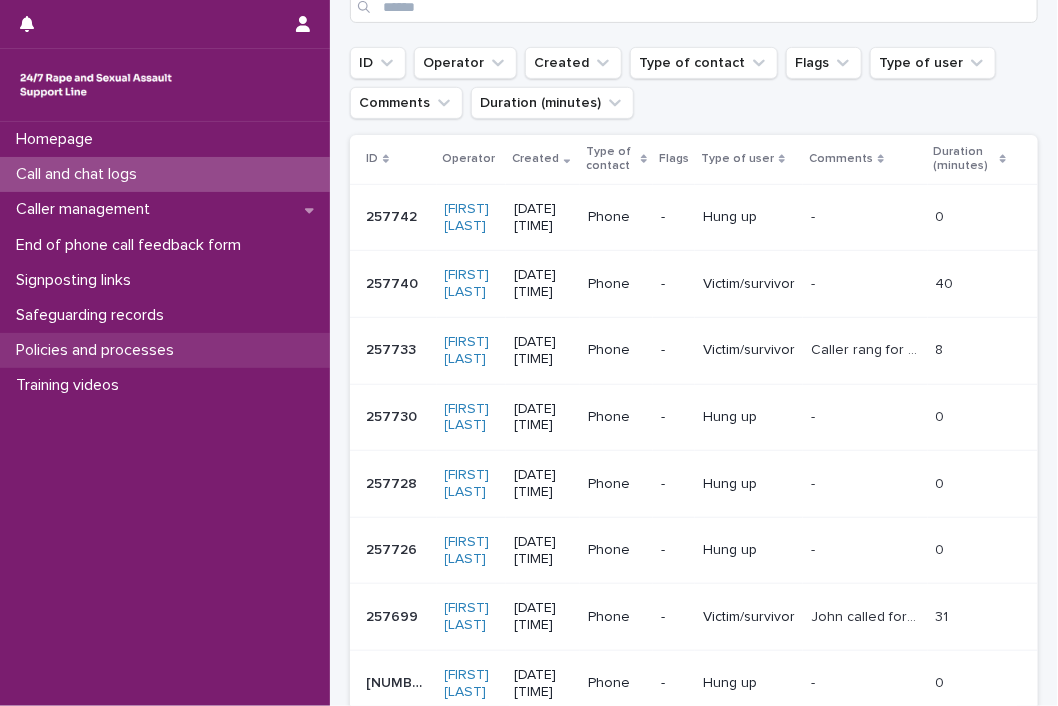scroll, scrollTop: 0, scrollLeft: 0, axis: both 